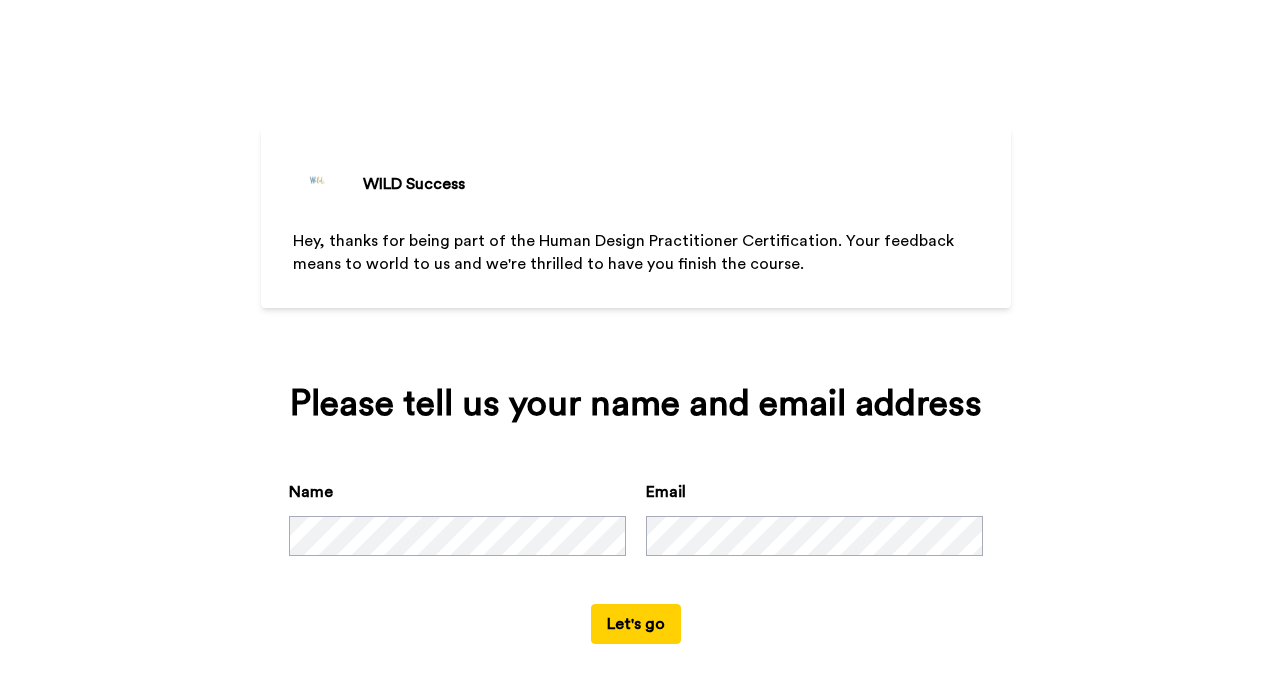 scroll, scrollTop: 0, scrollLeft: 0, axis: both 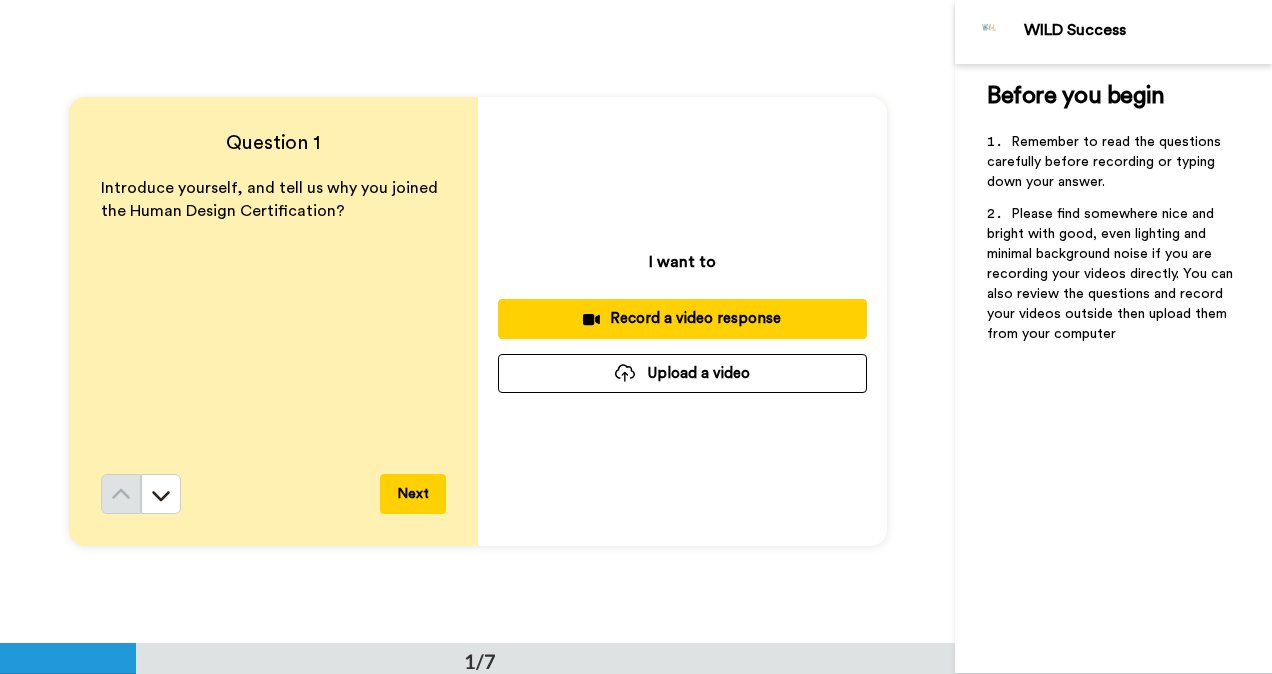 click on "Record a video response" at bounding box center (682, 318) 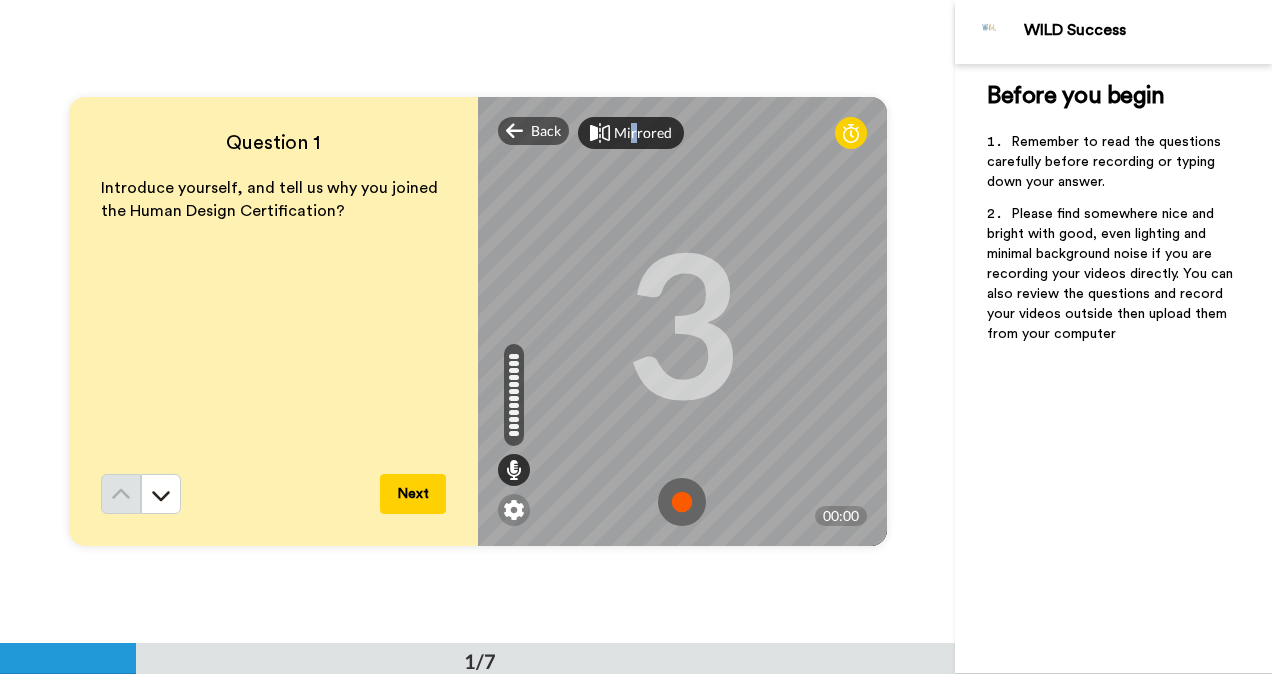 click on "Mirrored" at bounding box center (643, 133) 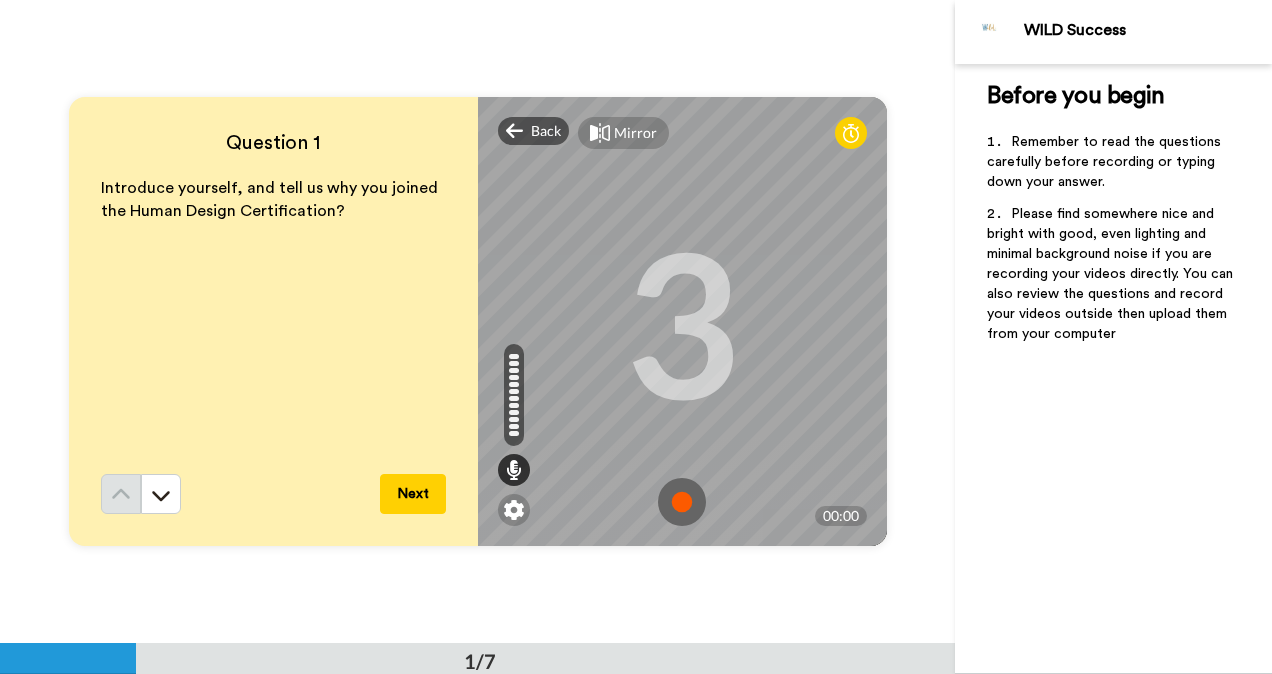 click on "Mirror" at bounding box center [635, 133] 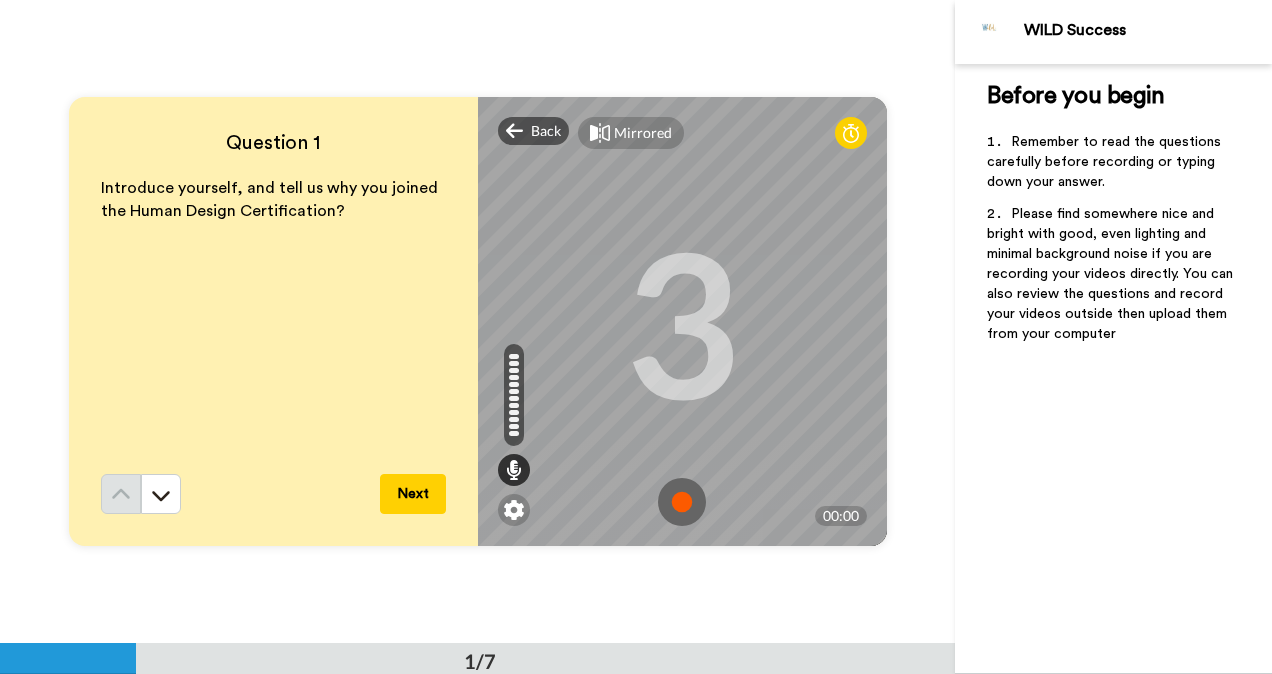 click at bounding box center [682, 502] 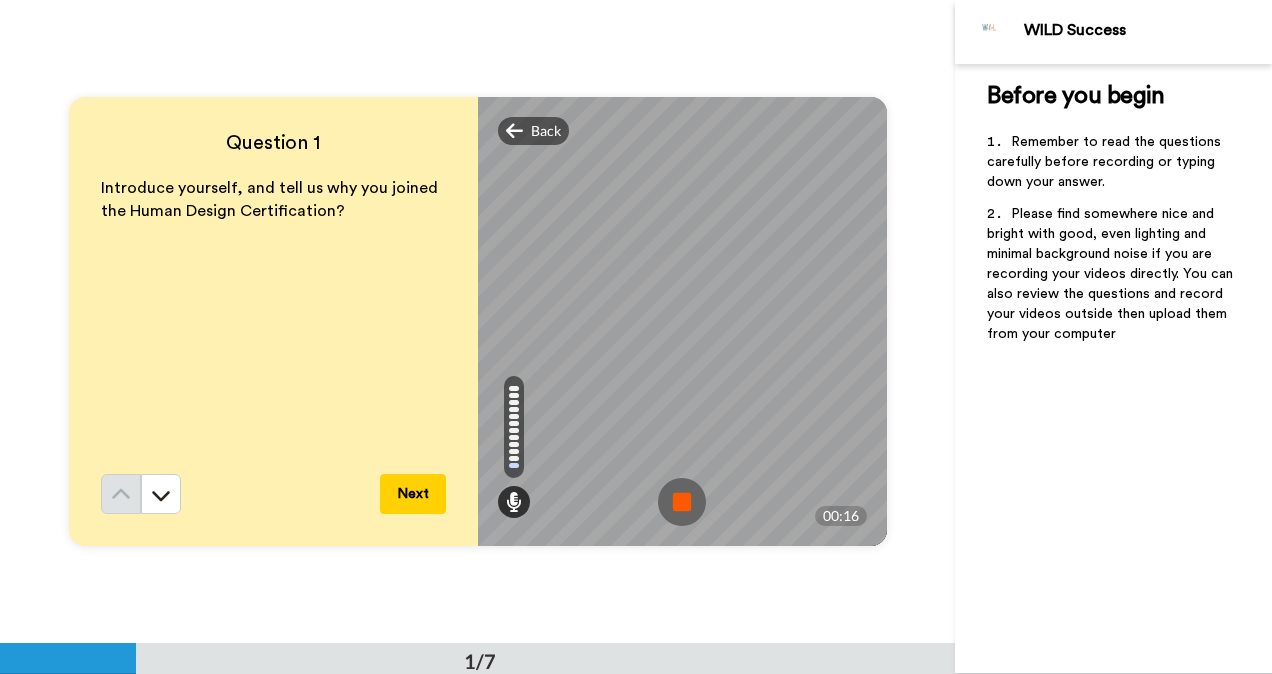 click at bounding box center (682, 502) 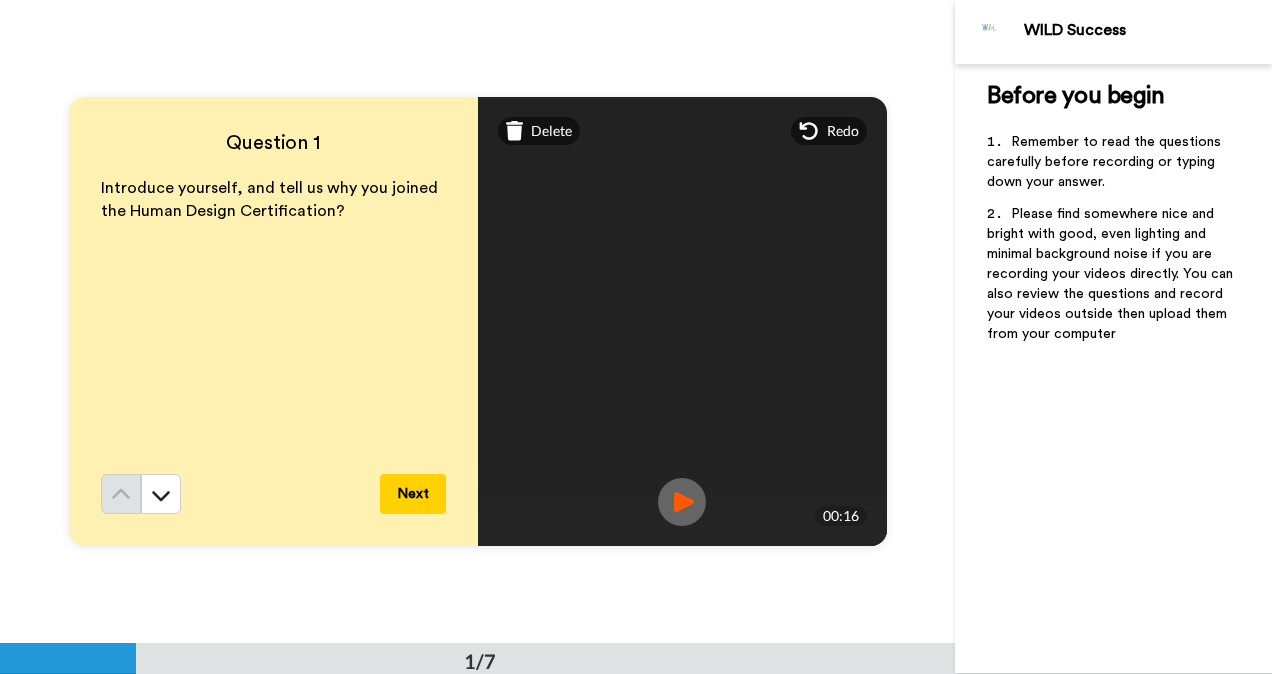 click at bounding box center [682, 502] 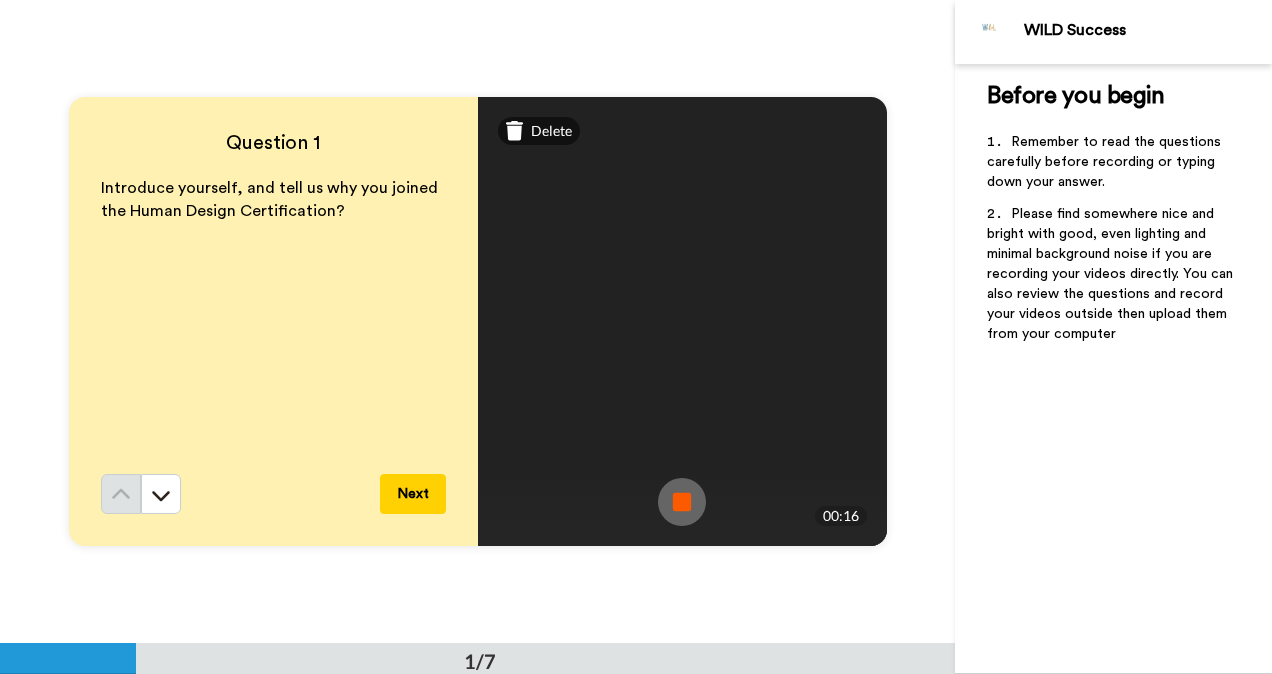 click on "Question   1 Introduce yourself, and tell us why you joined the Human Design Certification? Next Delete Mirrored Redo 3  00:16" at bounding box center (477, 321) 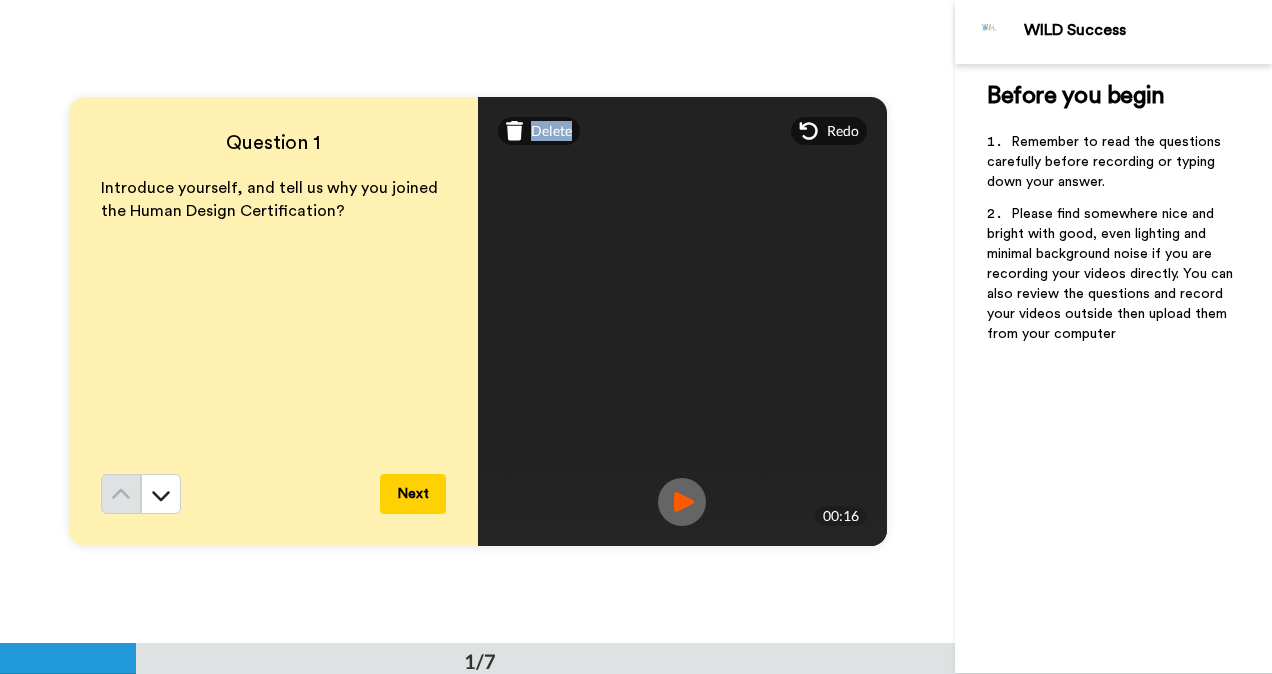 drag, startPoint x: 848, startPoint y: 620, endPoint x: 598, endPoint y: 160, distance: 523.5456 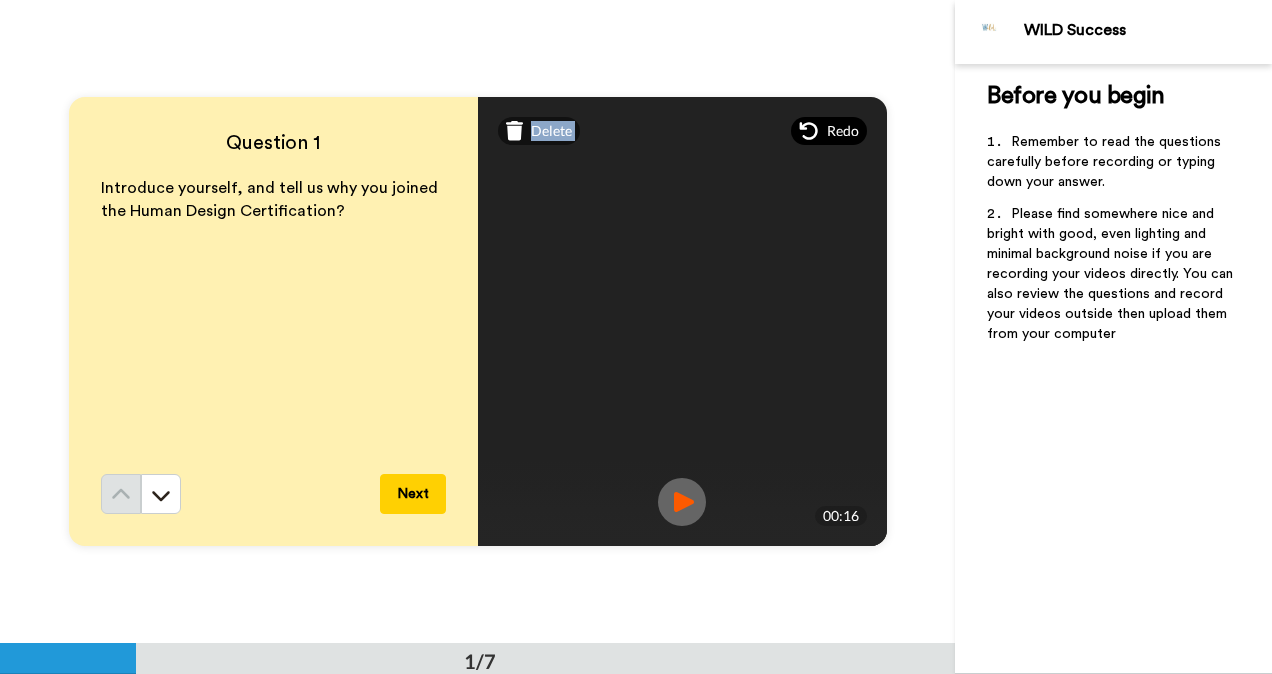 drag, startPoint x: 598, startPoint y: 160, endPoint x: 826, endPoint y: 134, distance: 229.47766 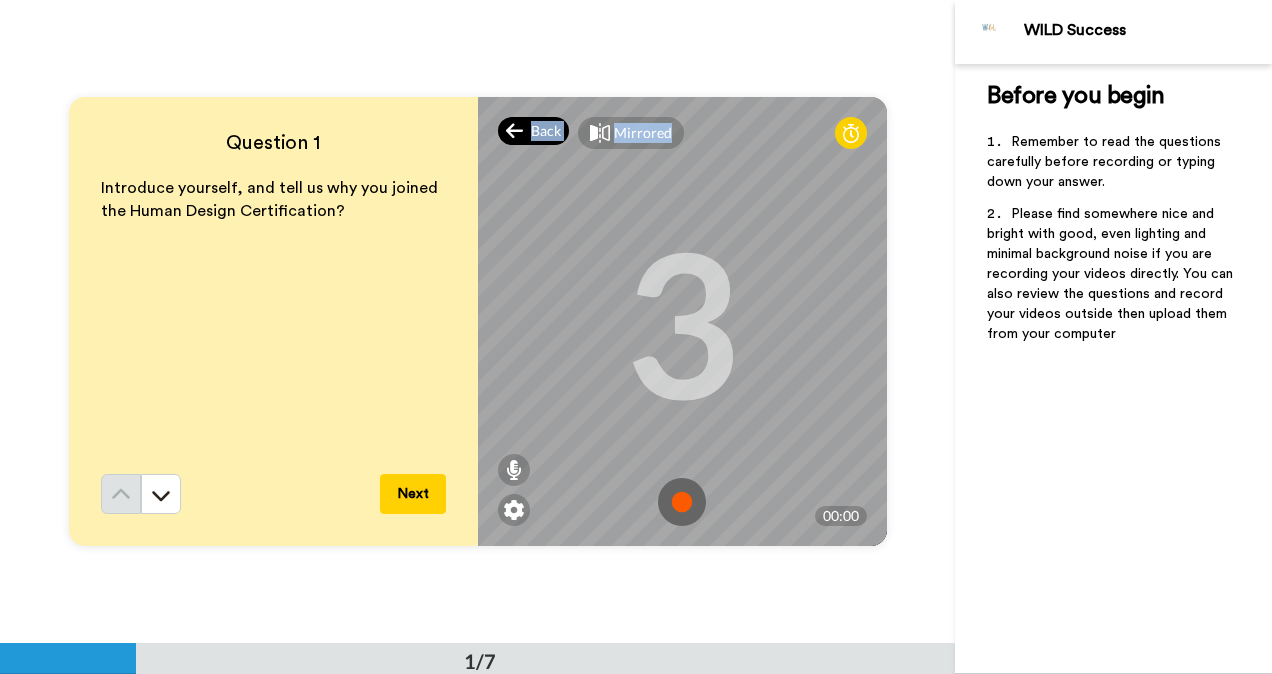 click on "Back" at bounding box center (546, 131) 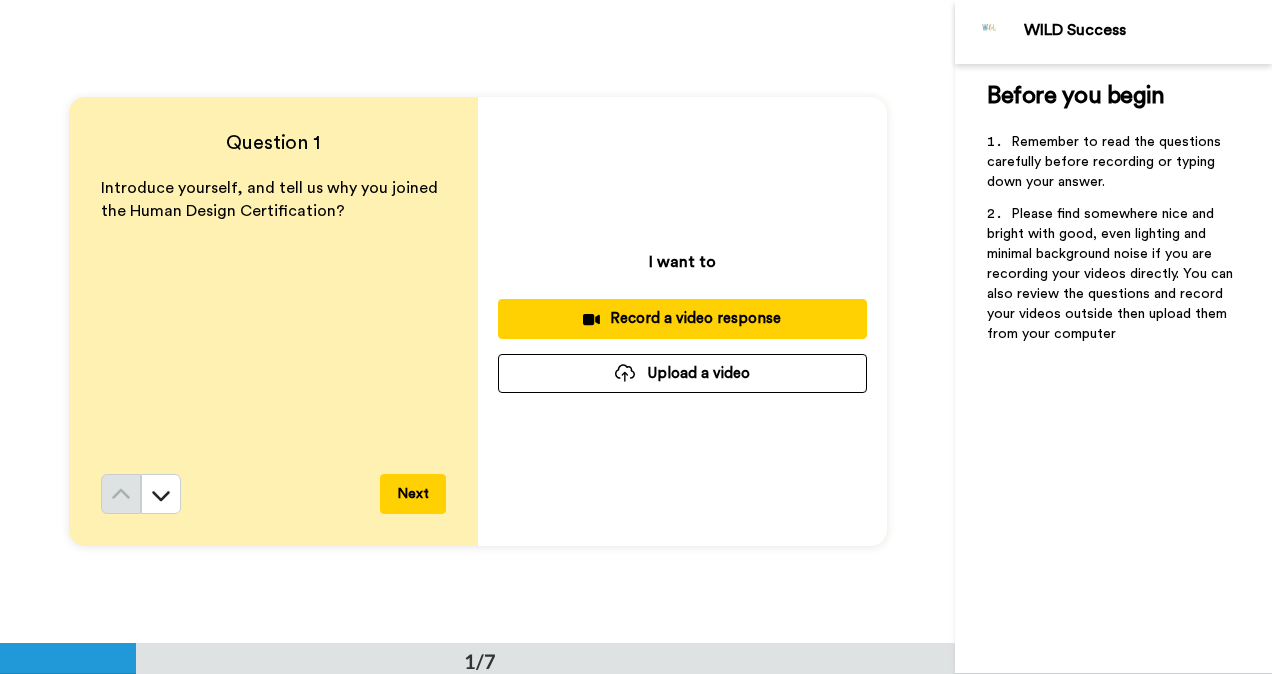 click on "Record a video response" at bounding box center [682, 318] 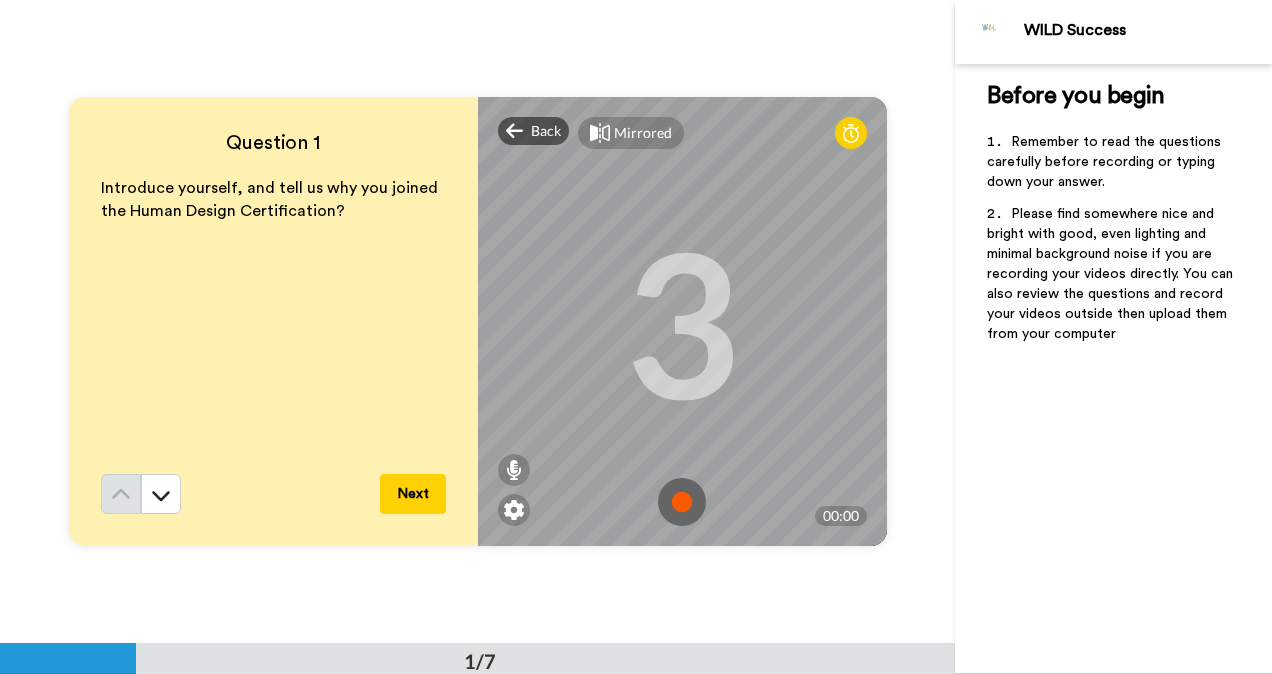 click on "3" at bounding box center (682, 322) 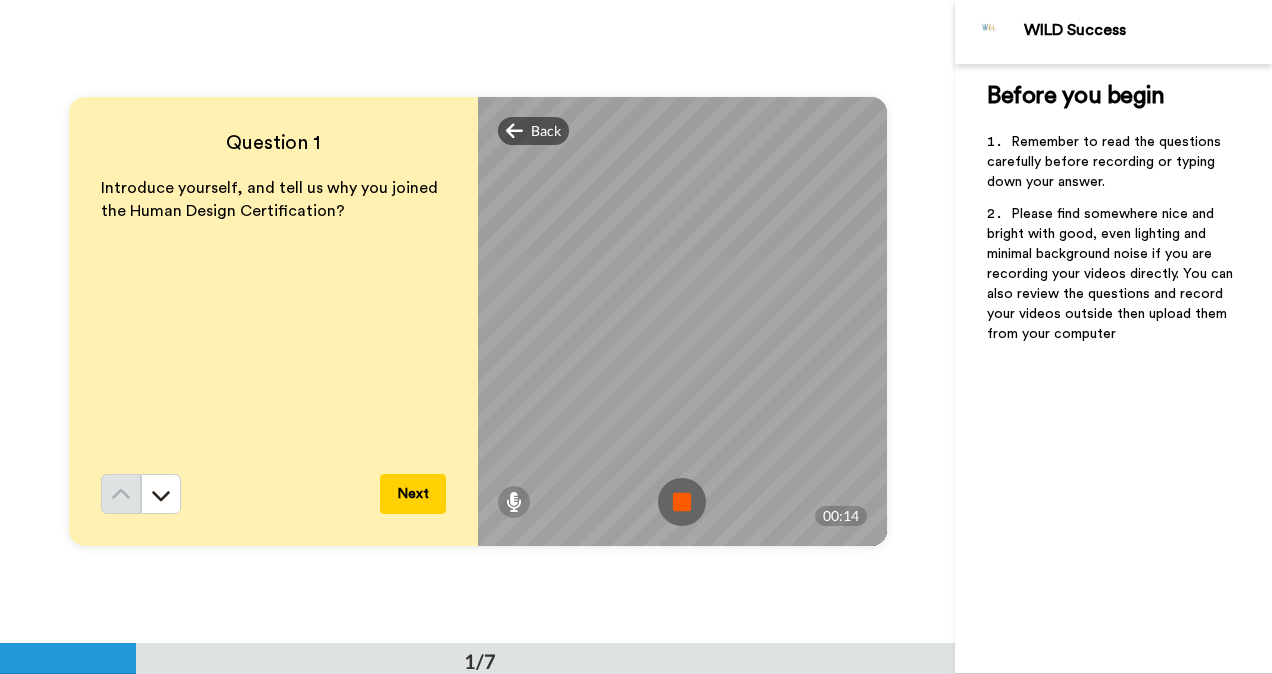 click at bounding box center [682, 502] 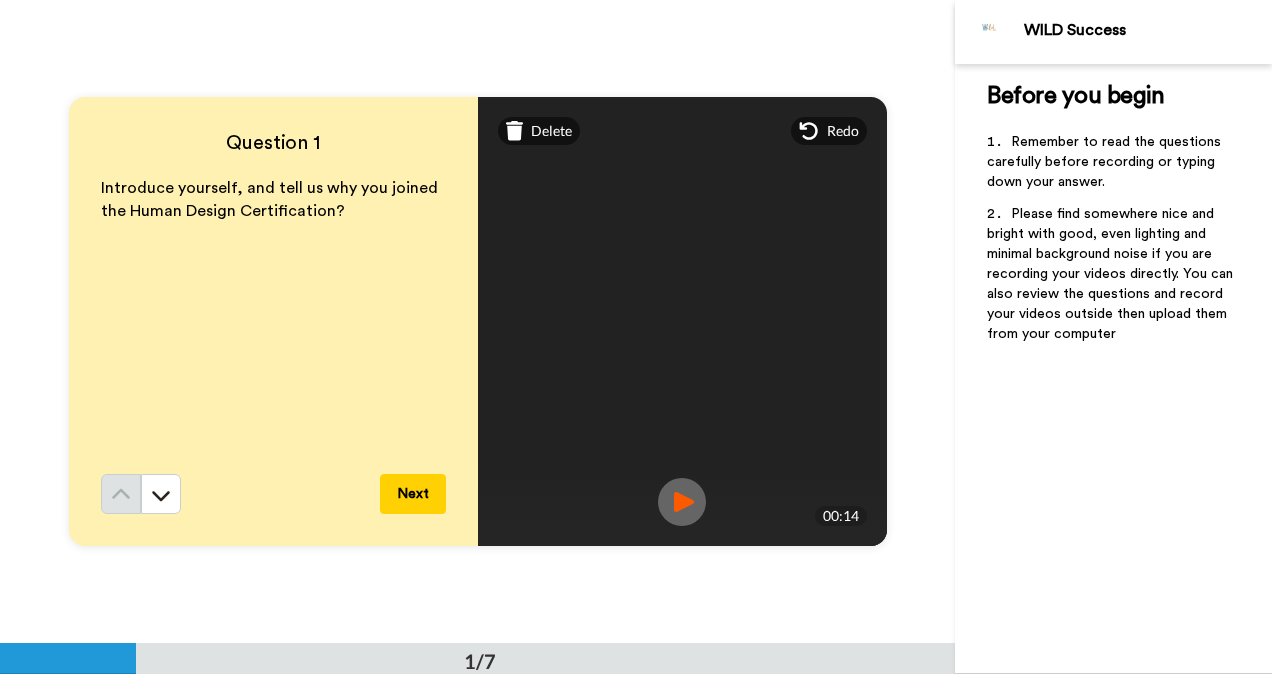 click at bounding box center (682, 502) 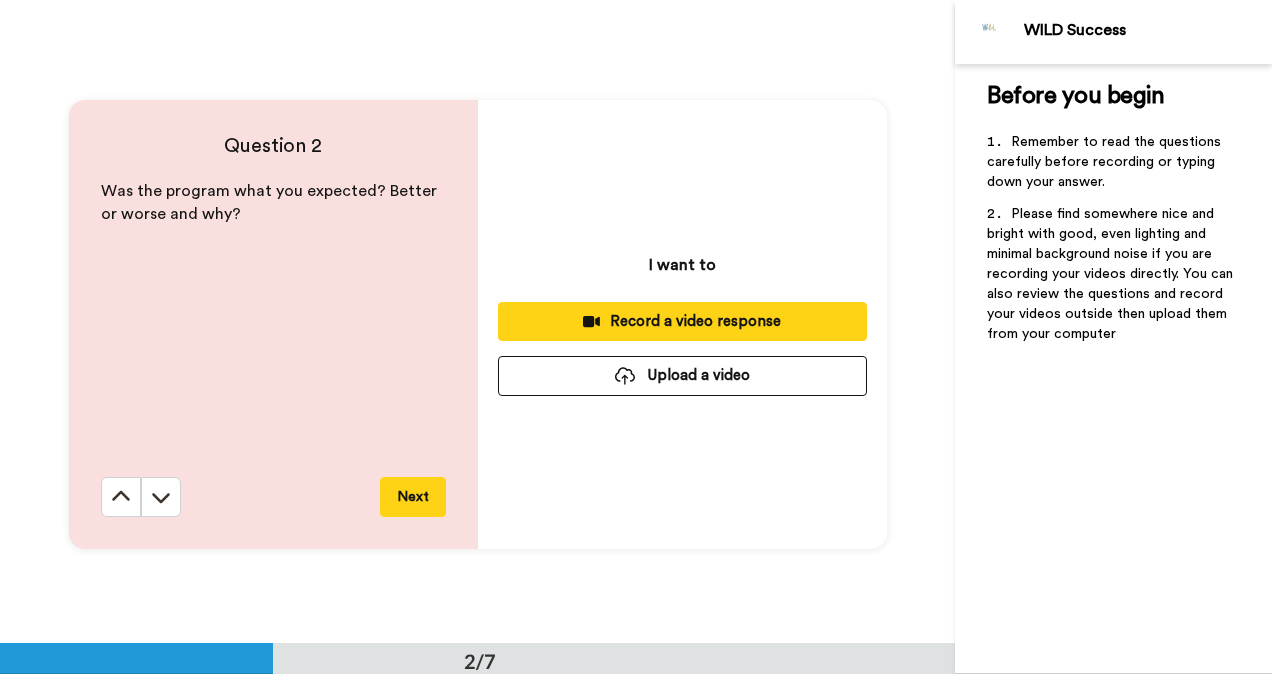 scroll, scrollTop: 644, scrollLeft: 0, axis: vertical 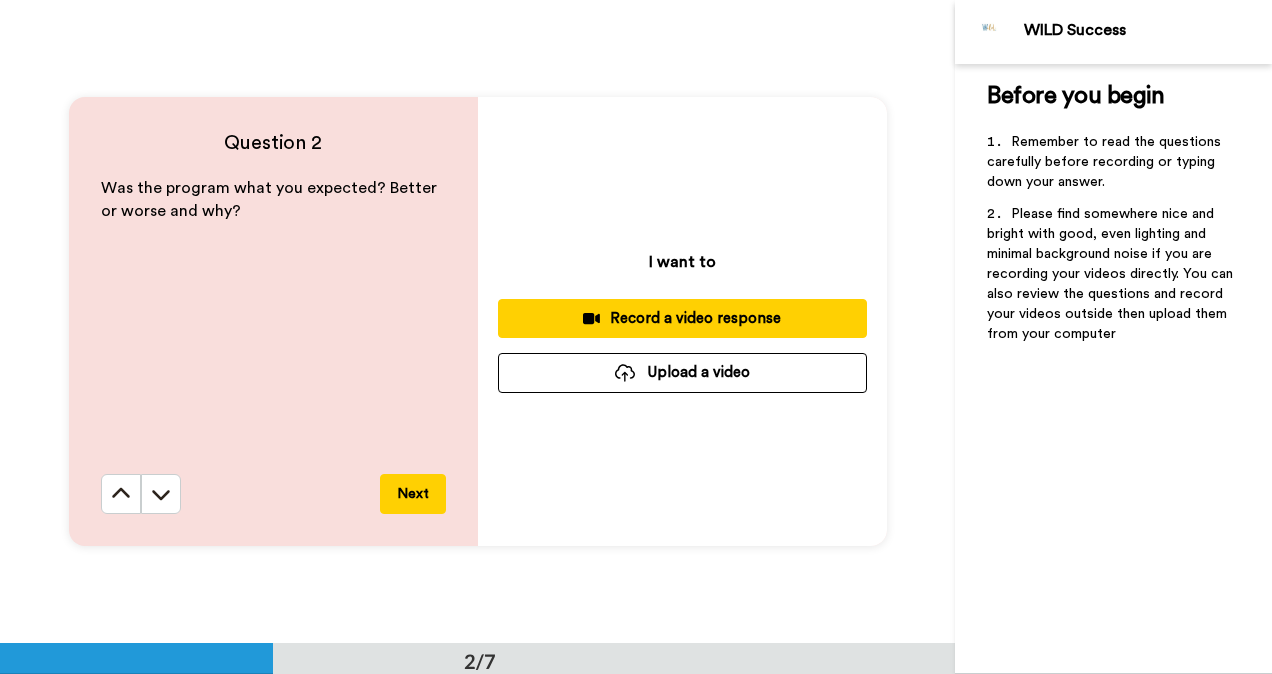 click on "Record a video response" at bounding box center [682, 318] 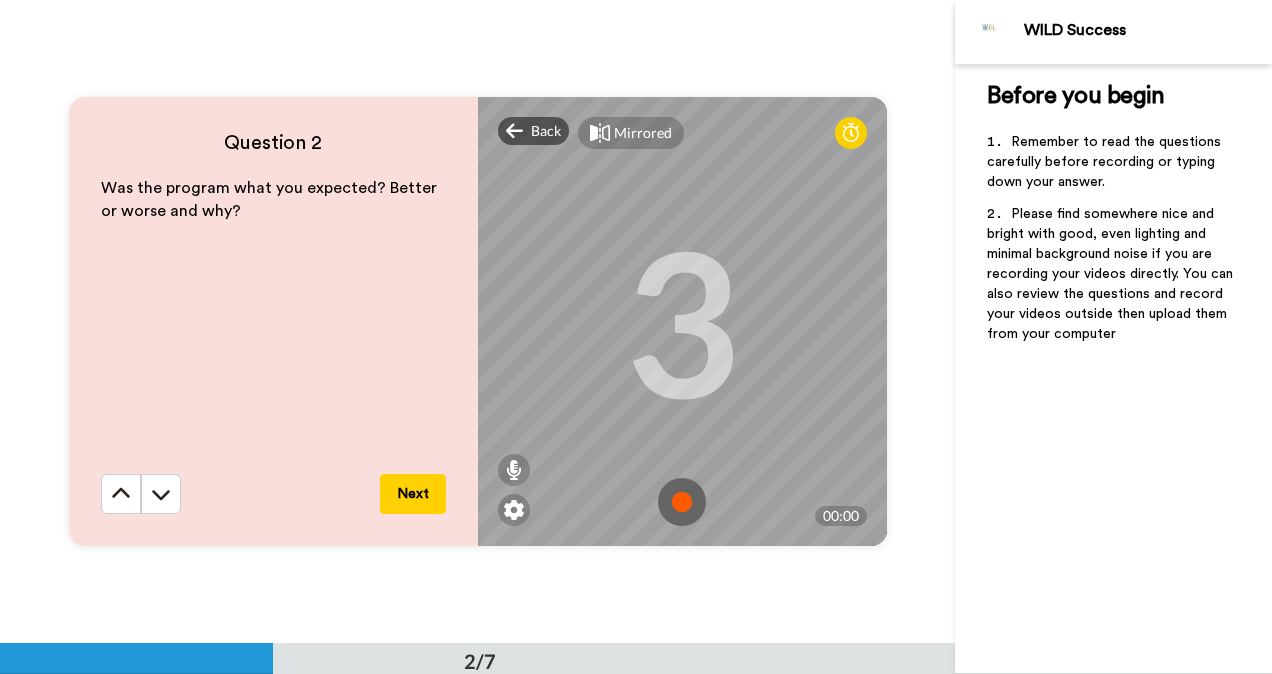 click on "Mirrored Redo 3  00:00" at bounding box center [682, 321] 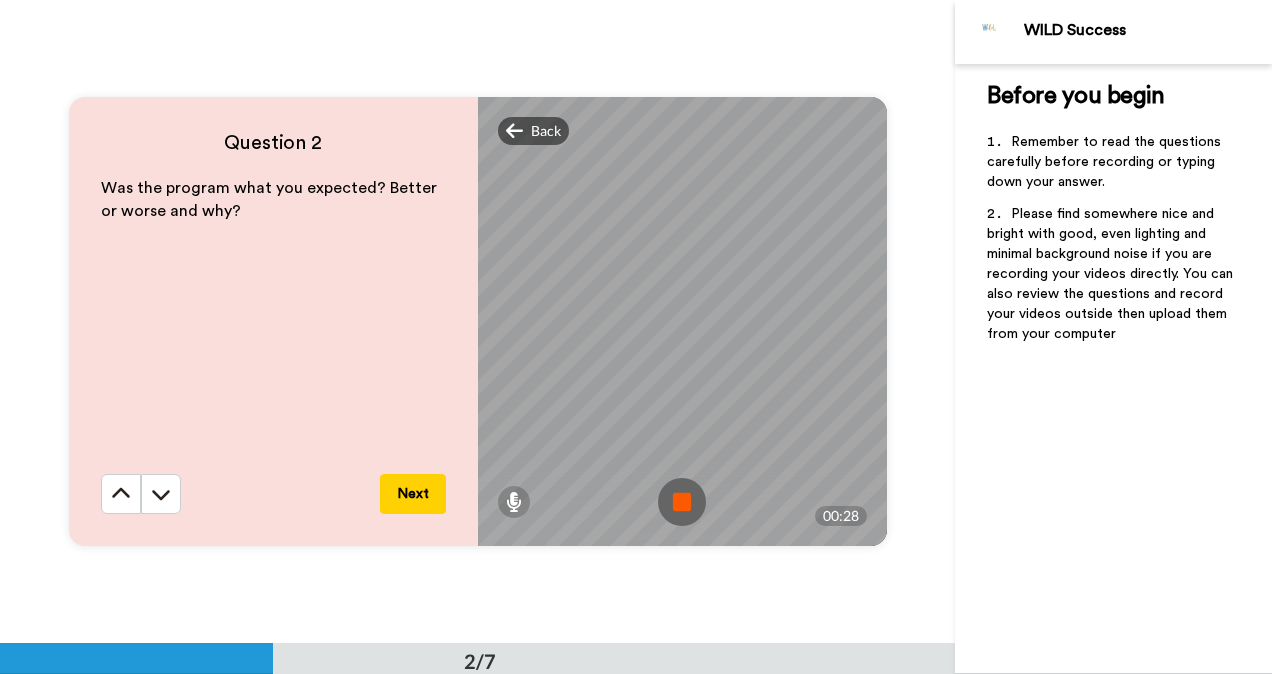 click at bounding box center (682, 502) 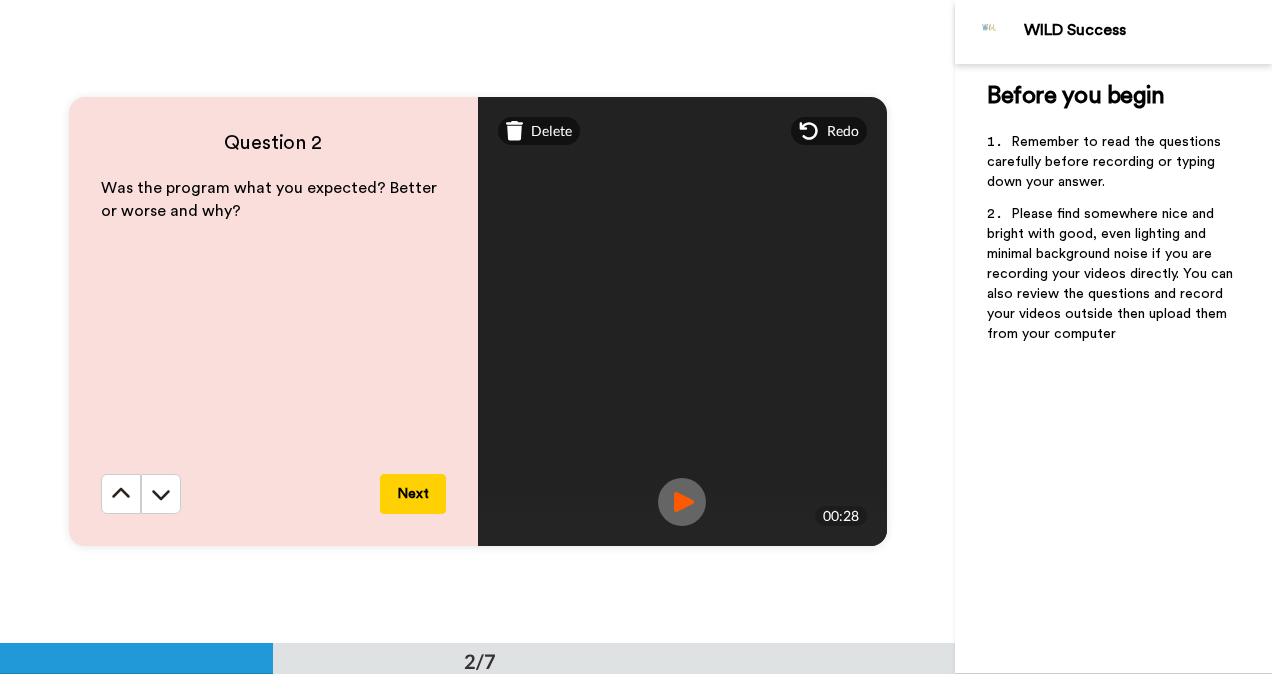 click at bounding box center (682, 502) 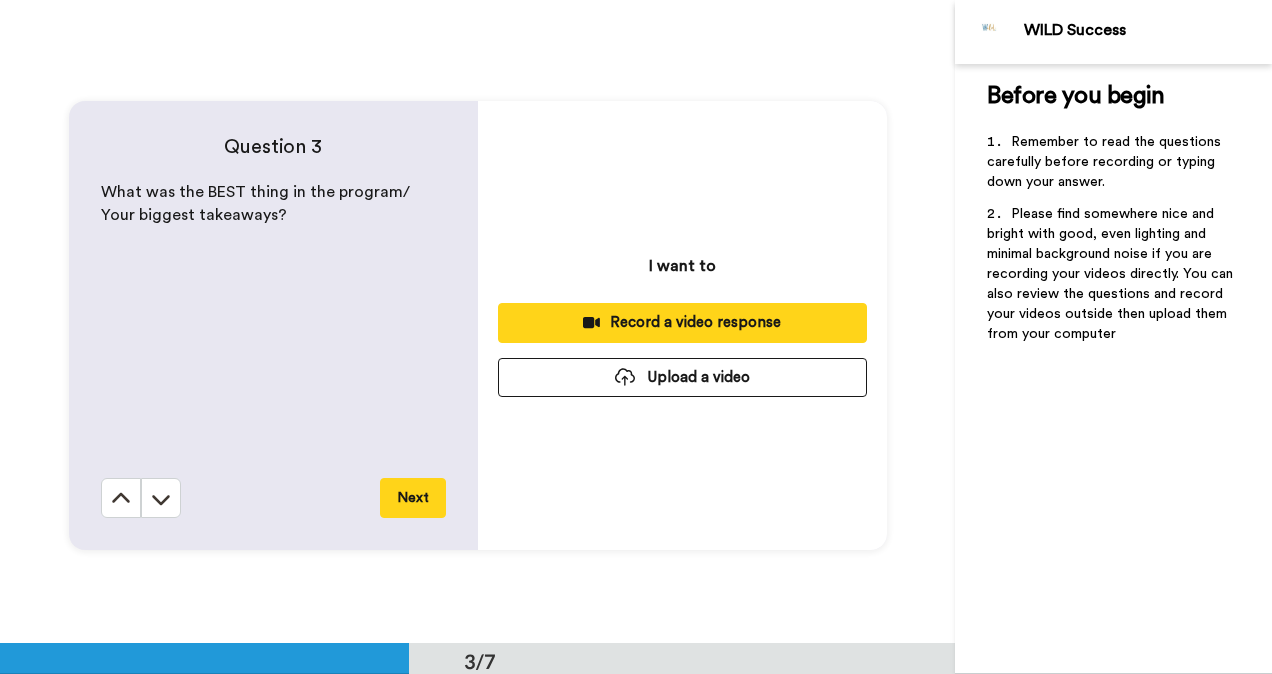 scroll, scrollTop: 1287, scrollLeft: 0, axis: vertical 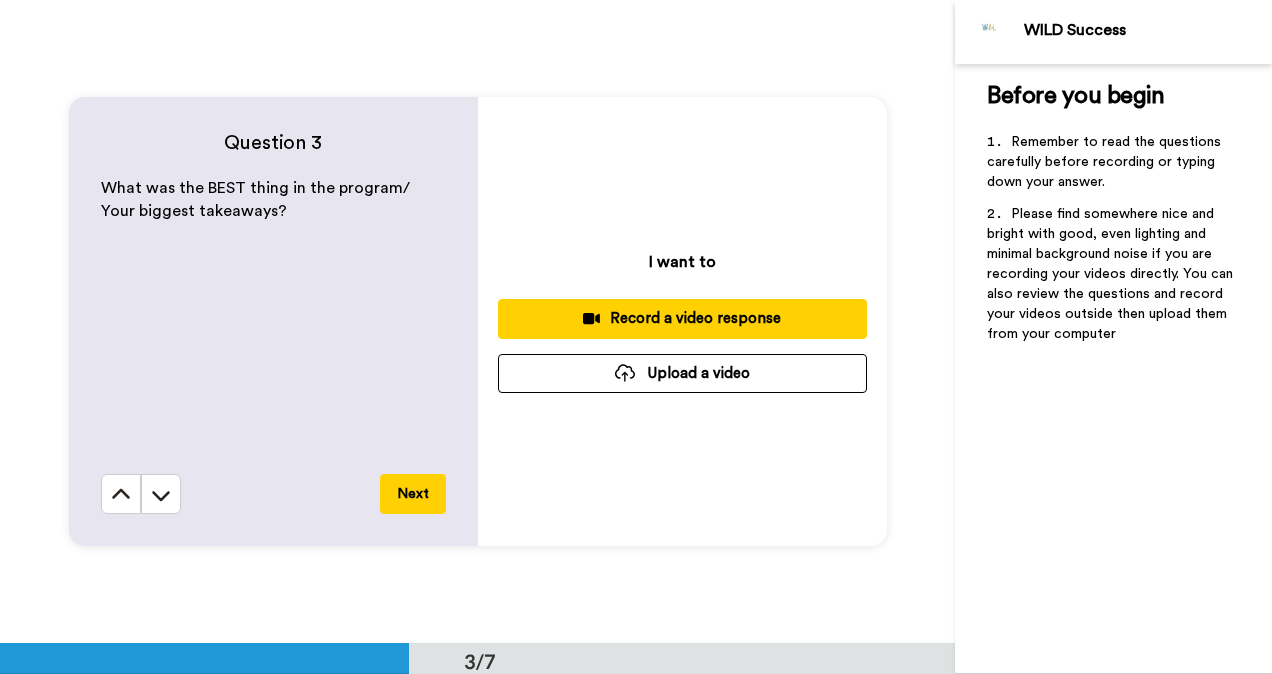 click on "Record a video response" at bounding box center [682, 318] 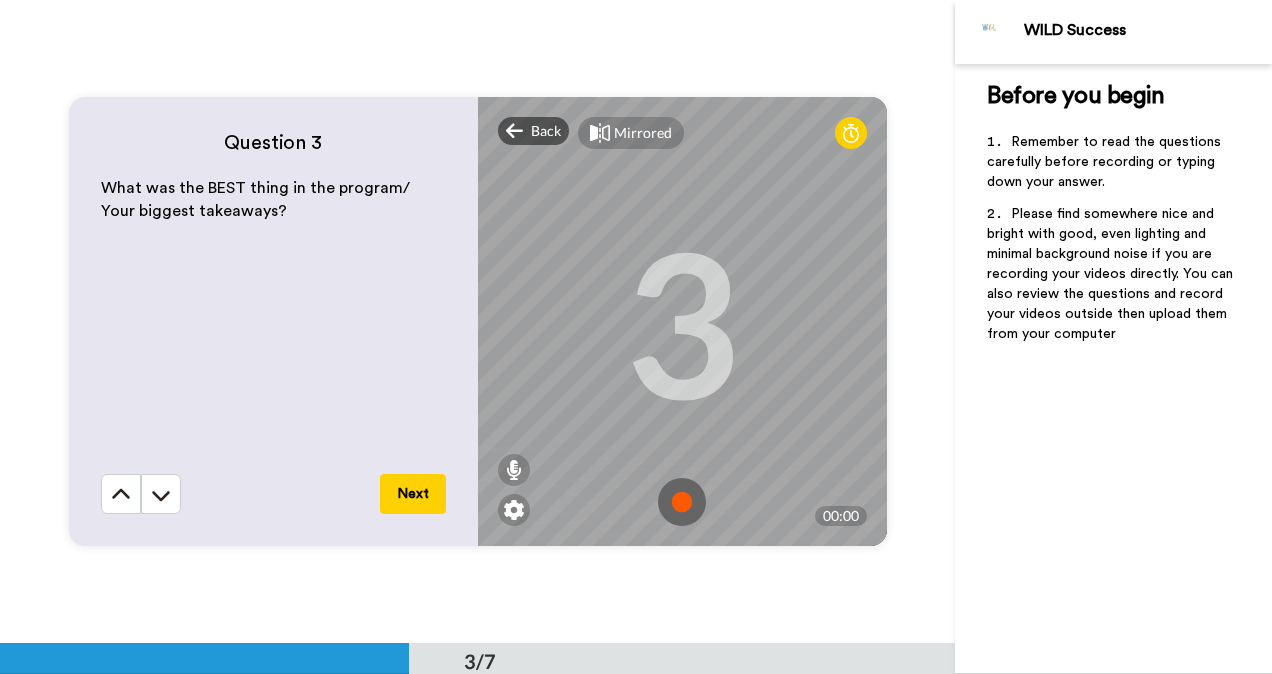 click at bounding box center (682, 502) 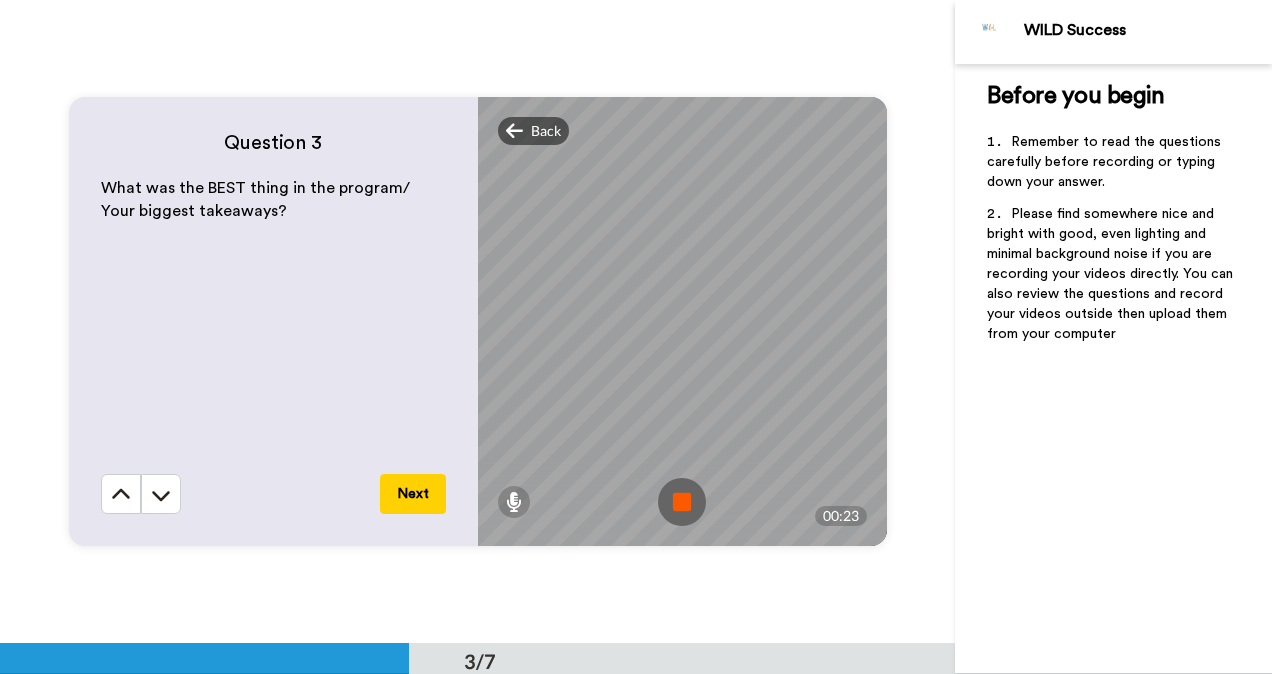 click at bounding box center (682, 502) 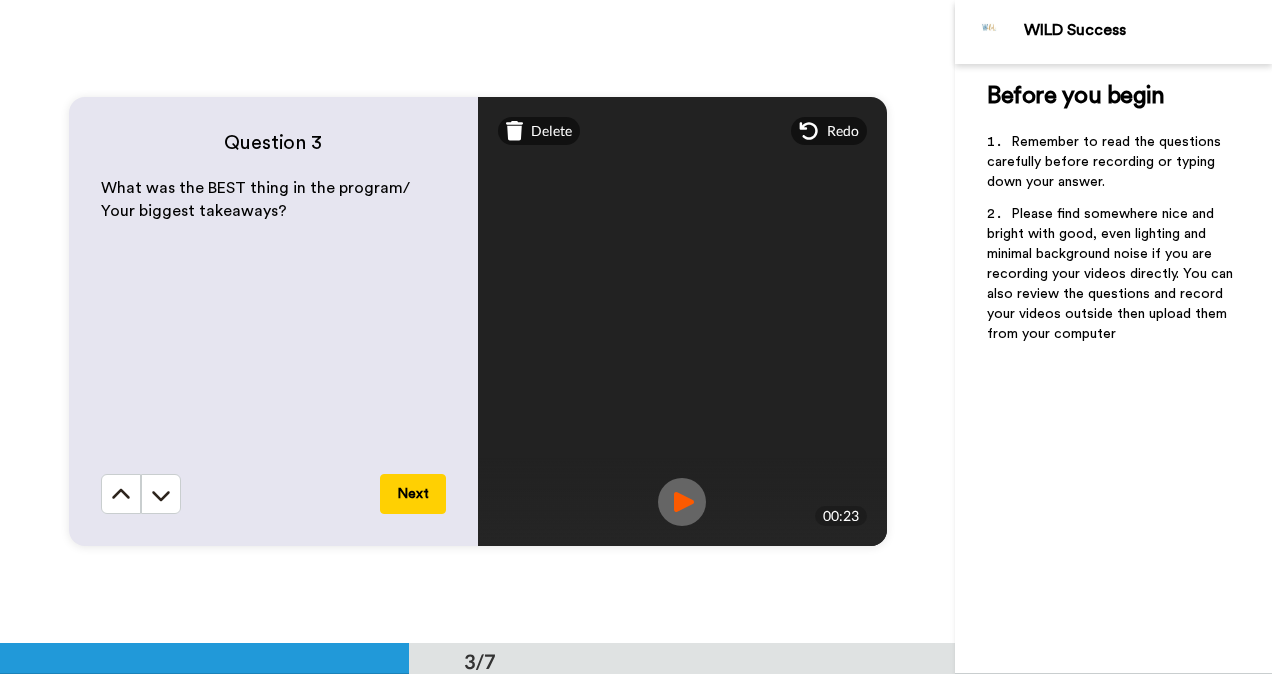 click at bounding box center [682, 502] 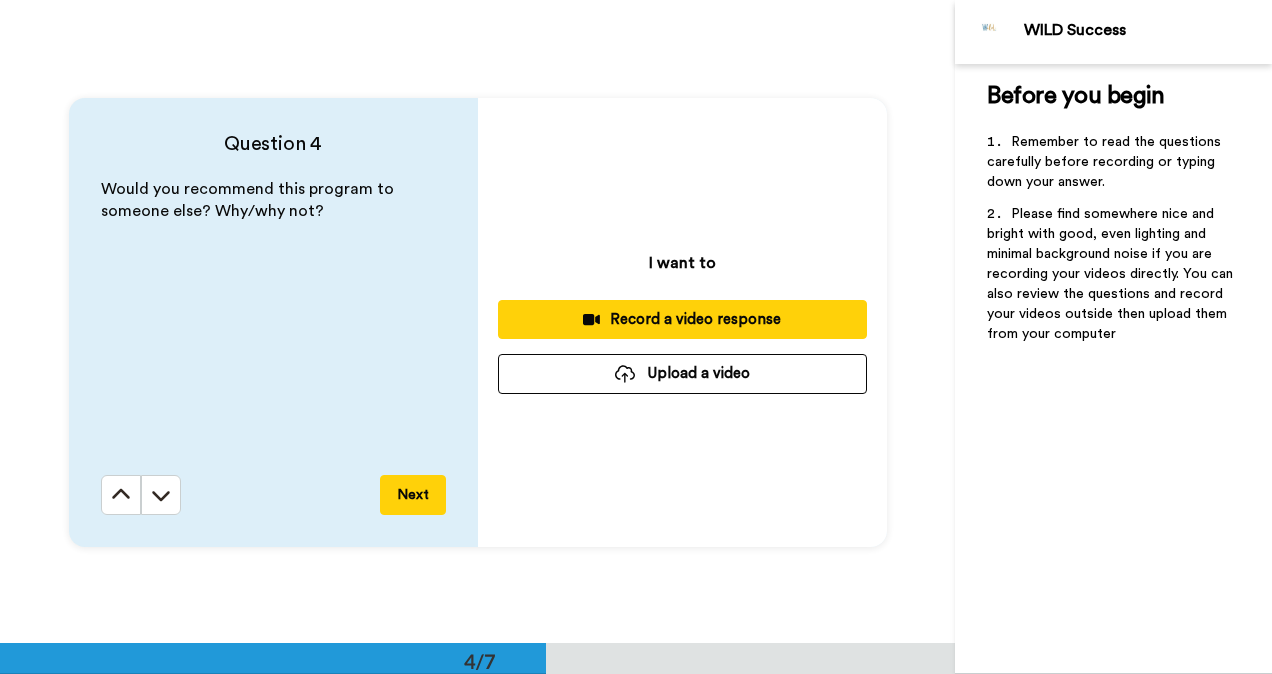 scroll, scrollTop: 1931, scrollLeft: 0, axis: vertical 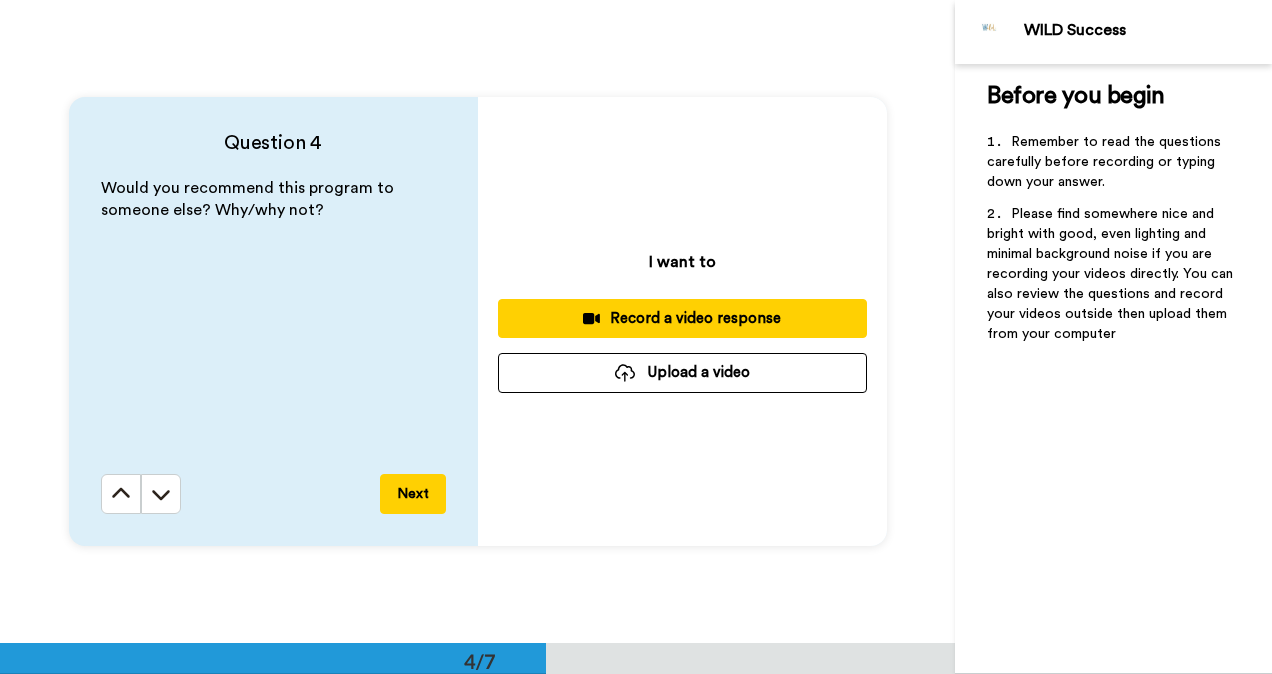 click on "Record a video response" at bounding box center [682, 318] 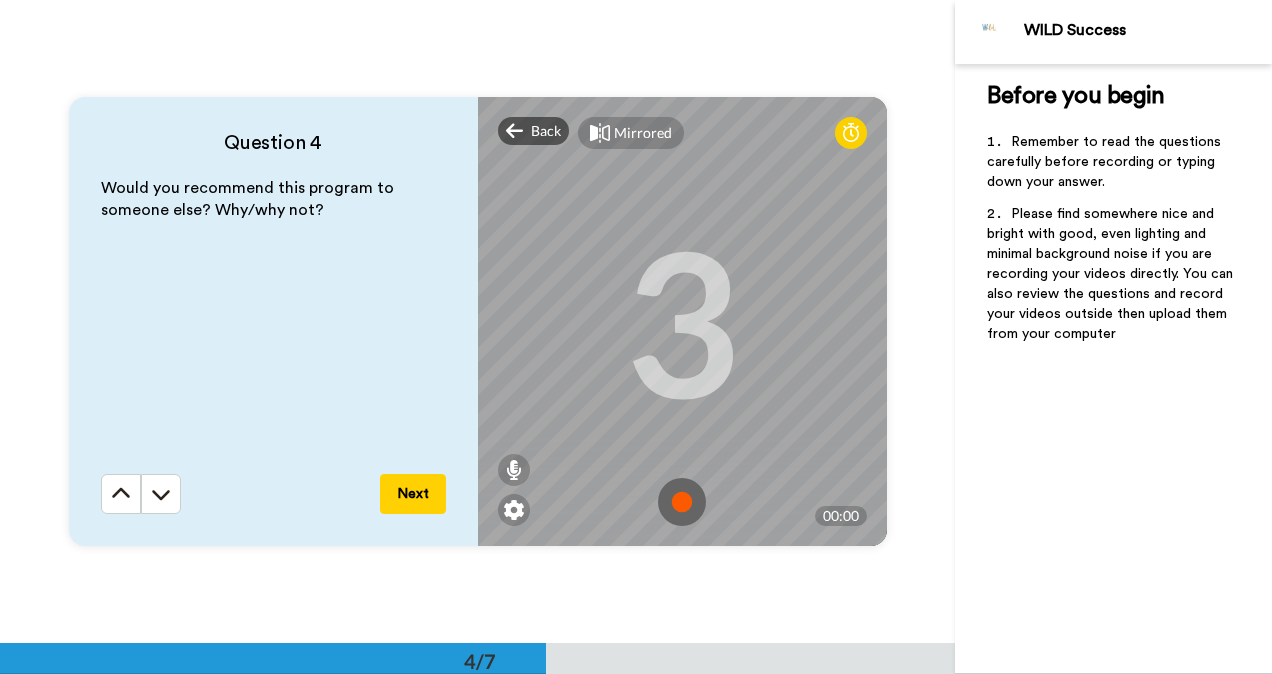 click at bounding box center [682, 502] 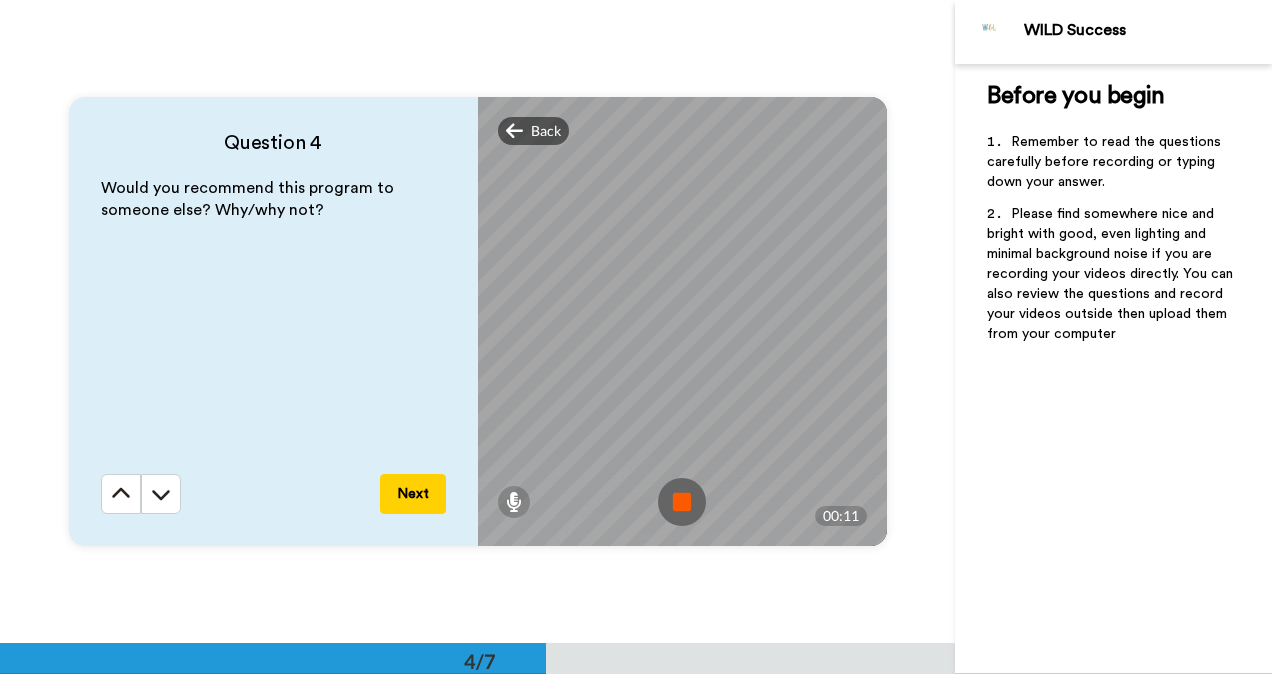click at bounding box center [682, 502] 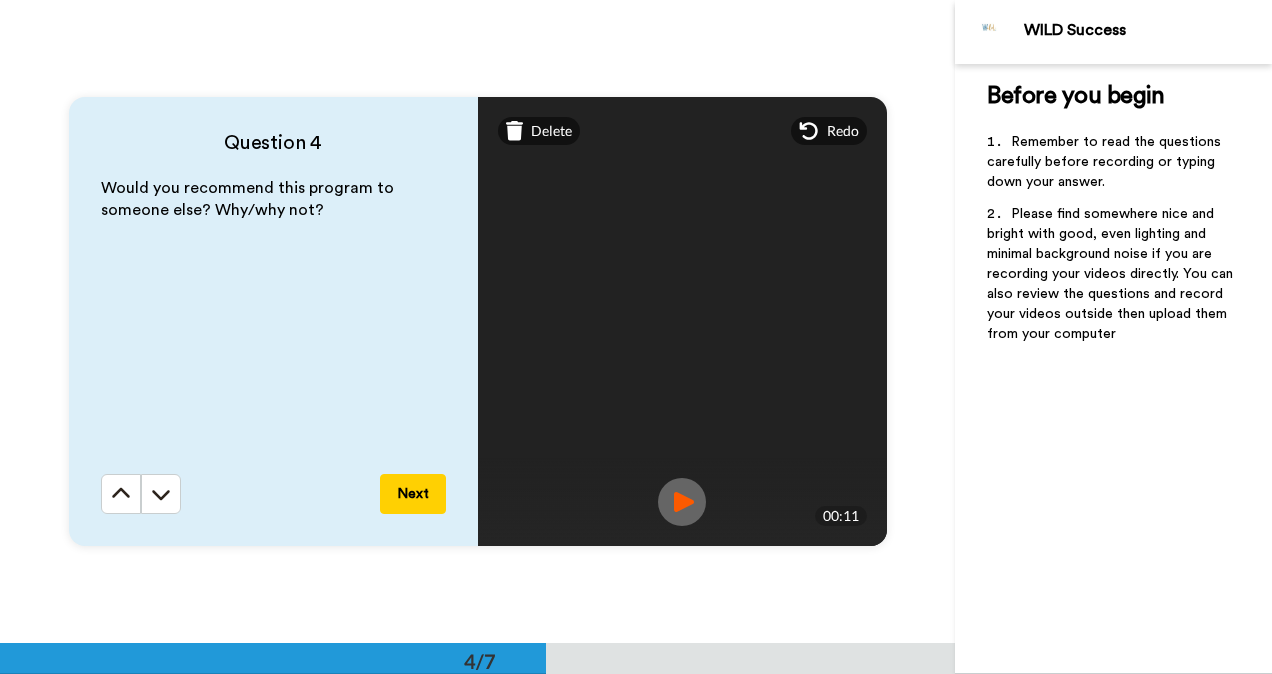 click on "Next" at bounding box center [413, 494] 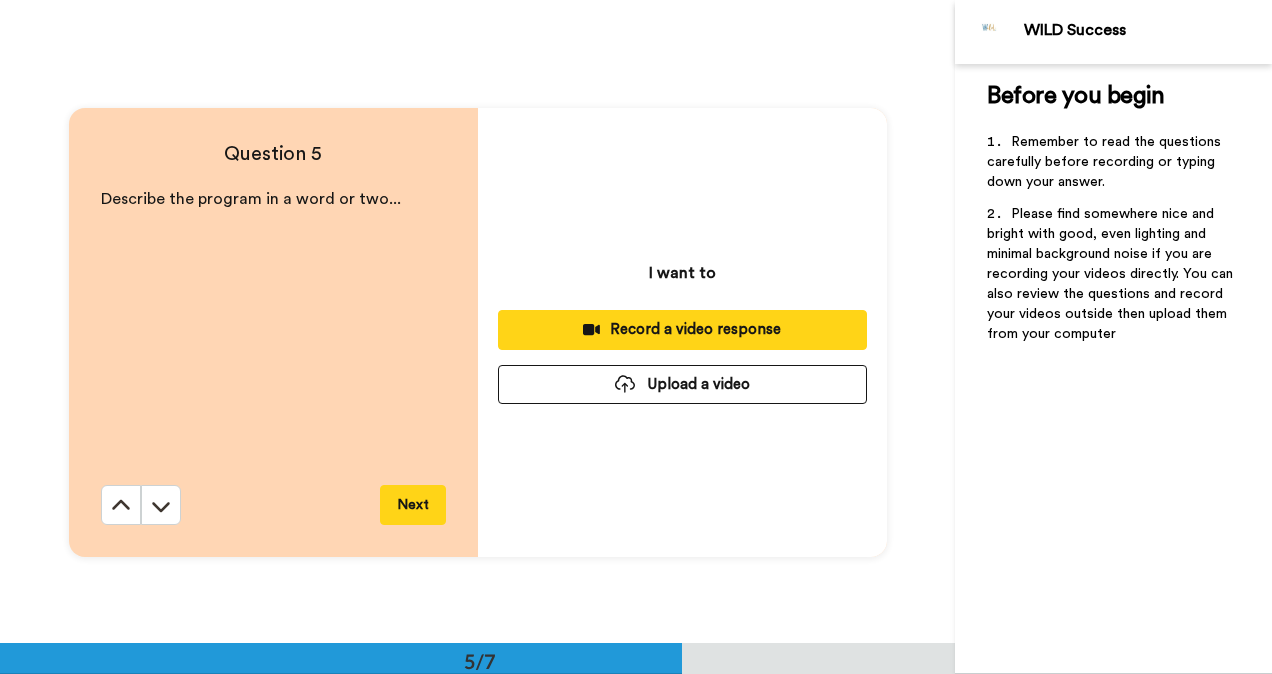 scroll, scrollTop: 2574, scrollLeft: 0, axis: vertical 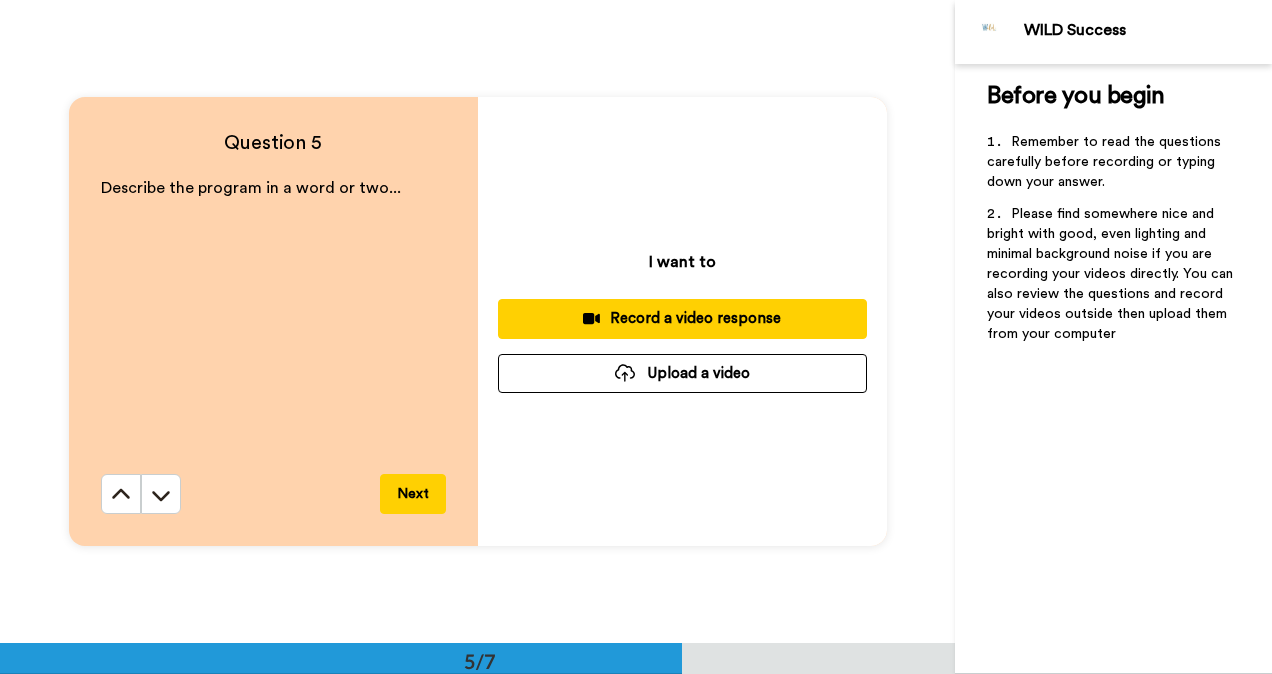 click on "Record a video response" at bounding box center [682, 318] 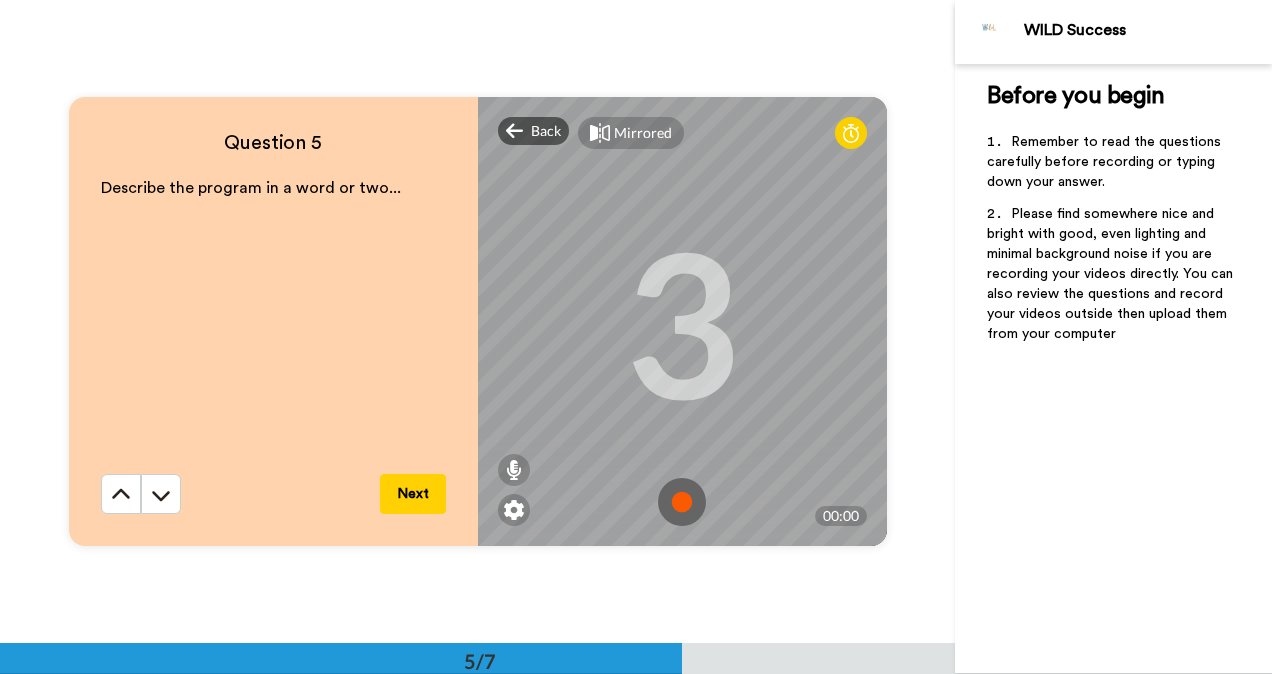 click at bounding box center (682, 502) 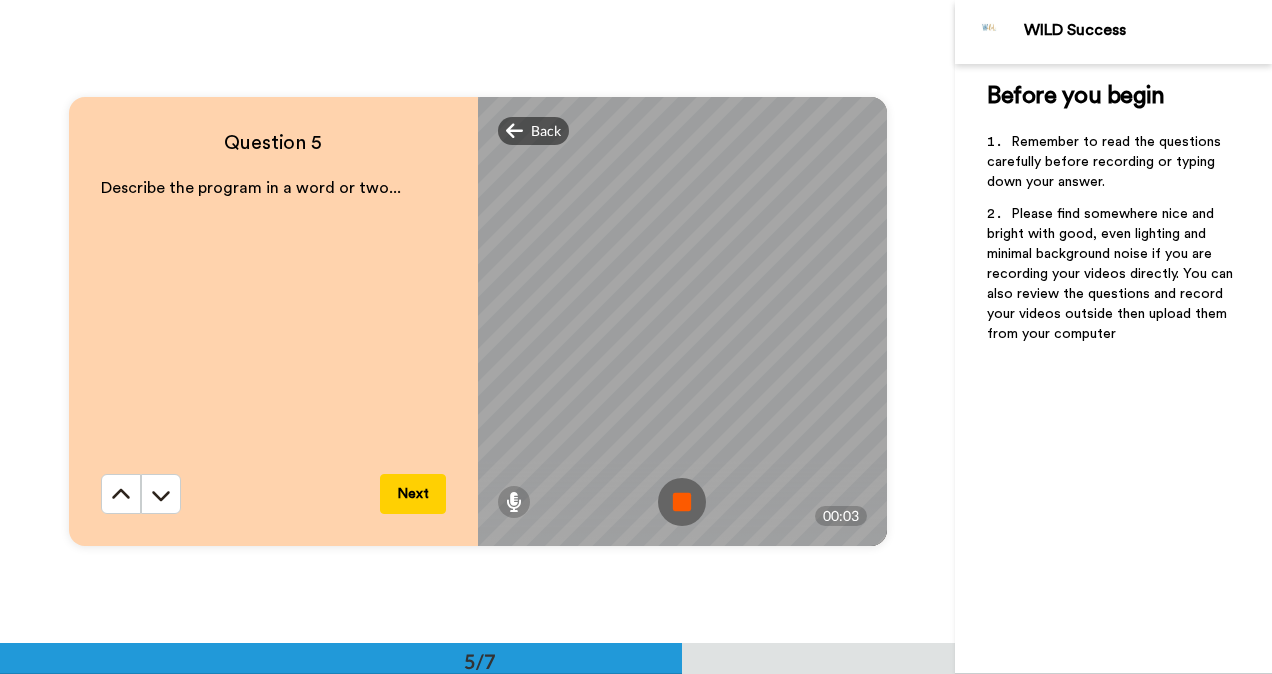 click at bounding box center [682, 502] 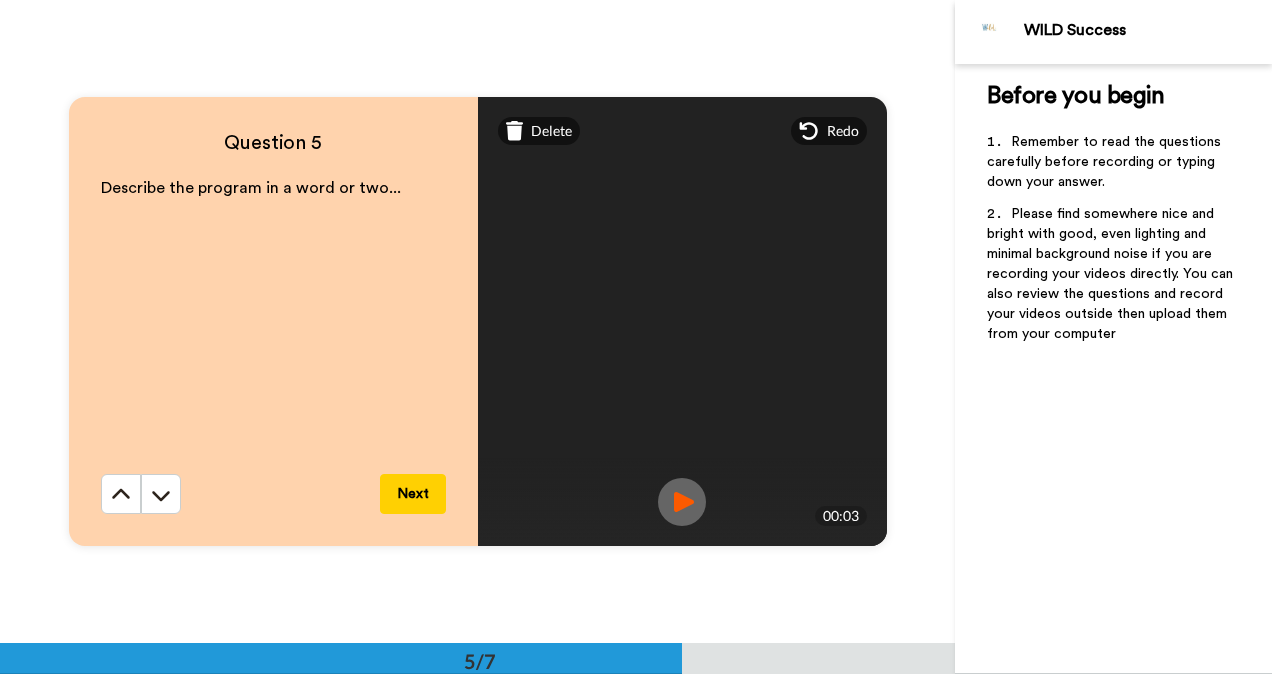 click on "Next" at bounding box center (413, 494) 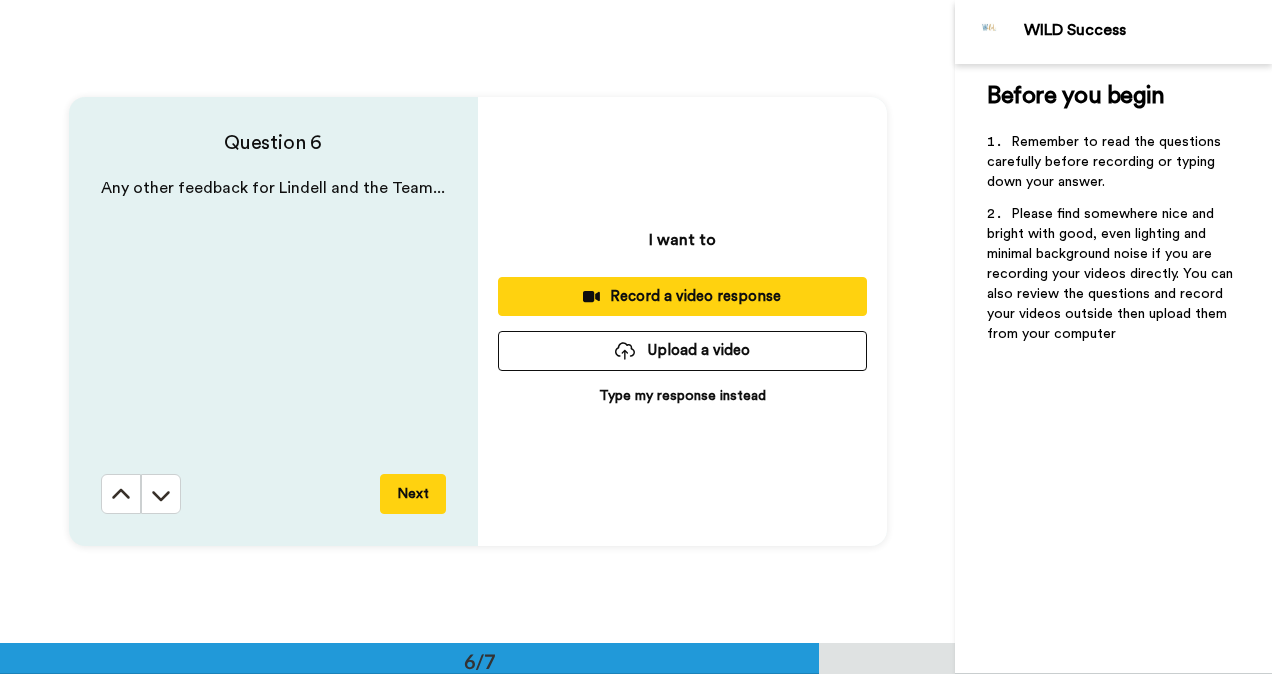 scroll, scrollTop: 3218, scrollLeft: 0, axis: vertical 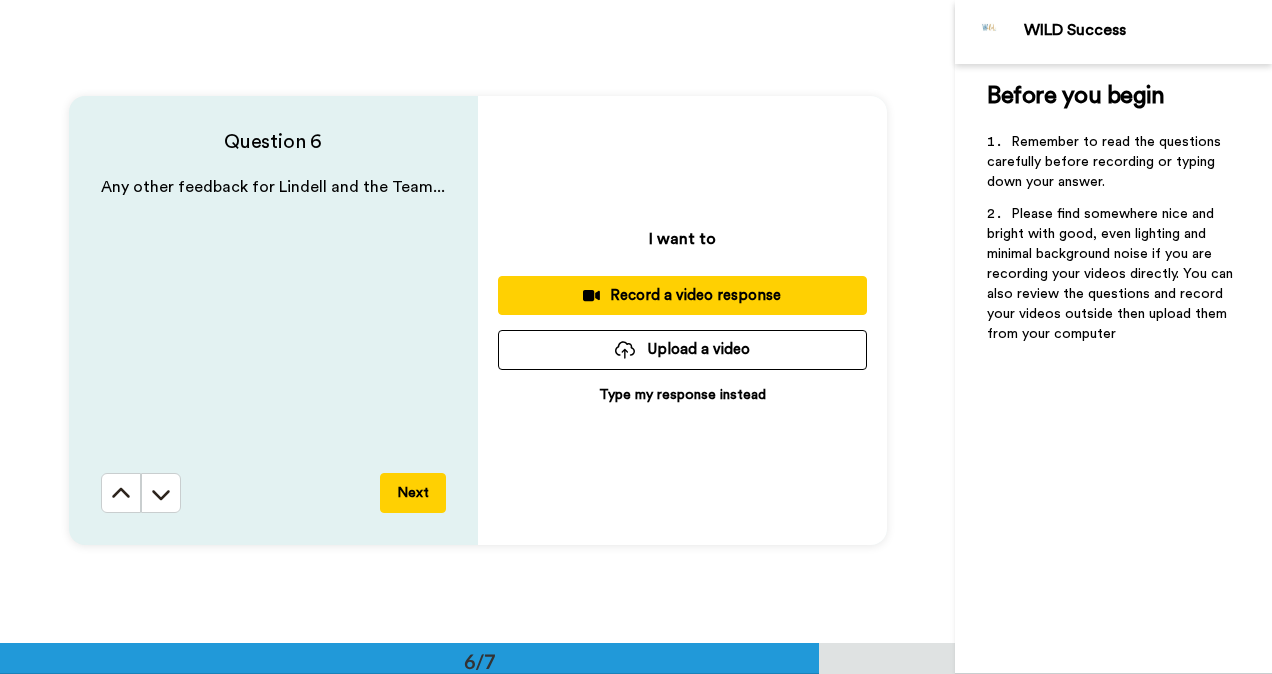 click on "Record a video response" at bounding box center (682, 295) 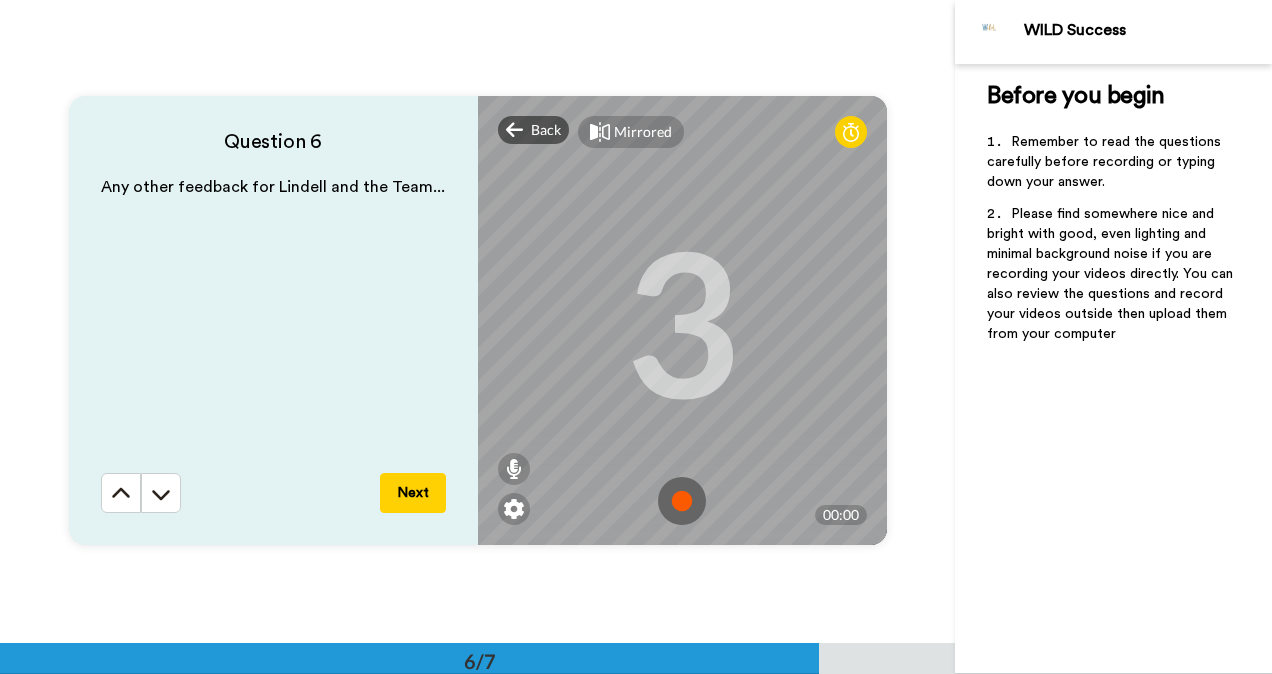 click at bounding box center [682, 501] 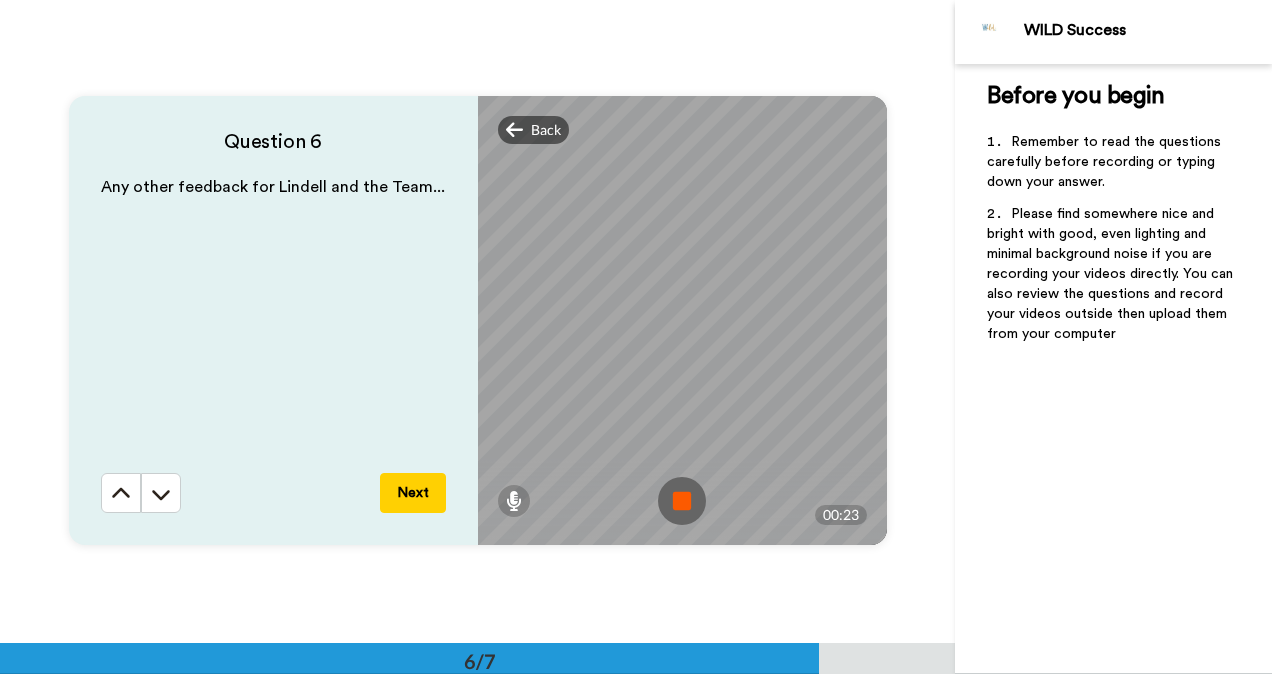 click at bounding box center [682, 501] 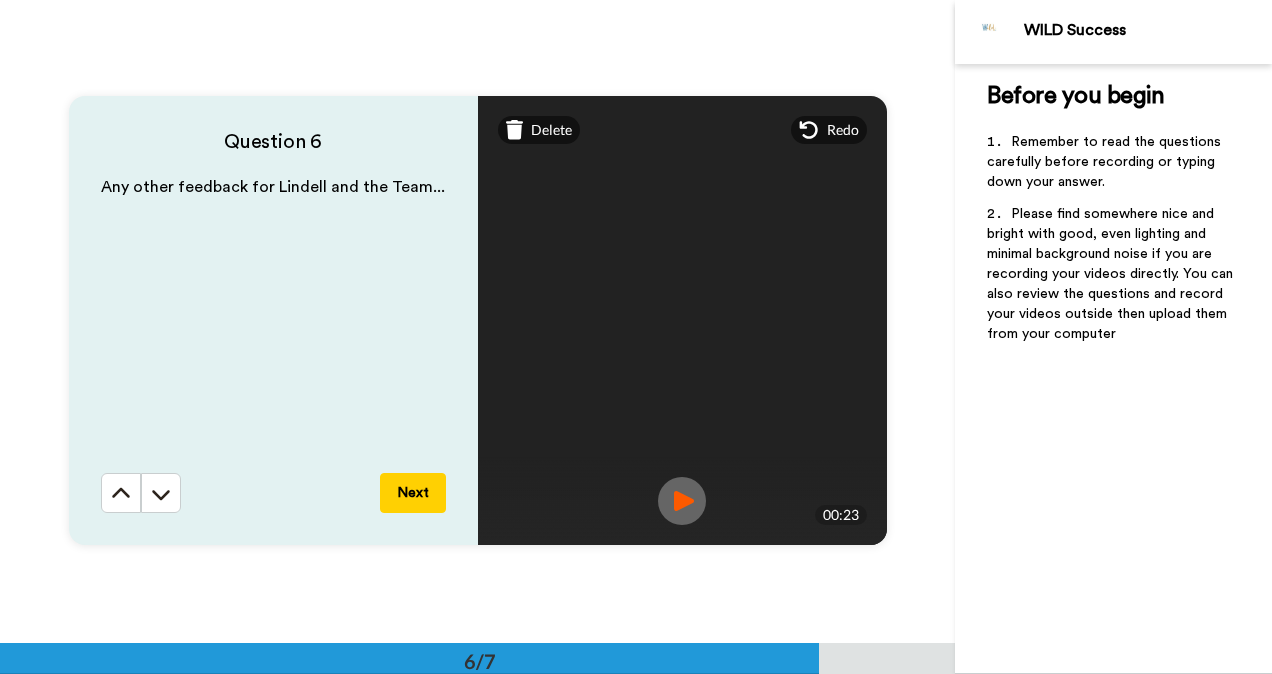 click on "Next" at bounding box center [413, 493] 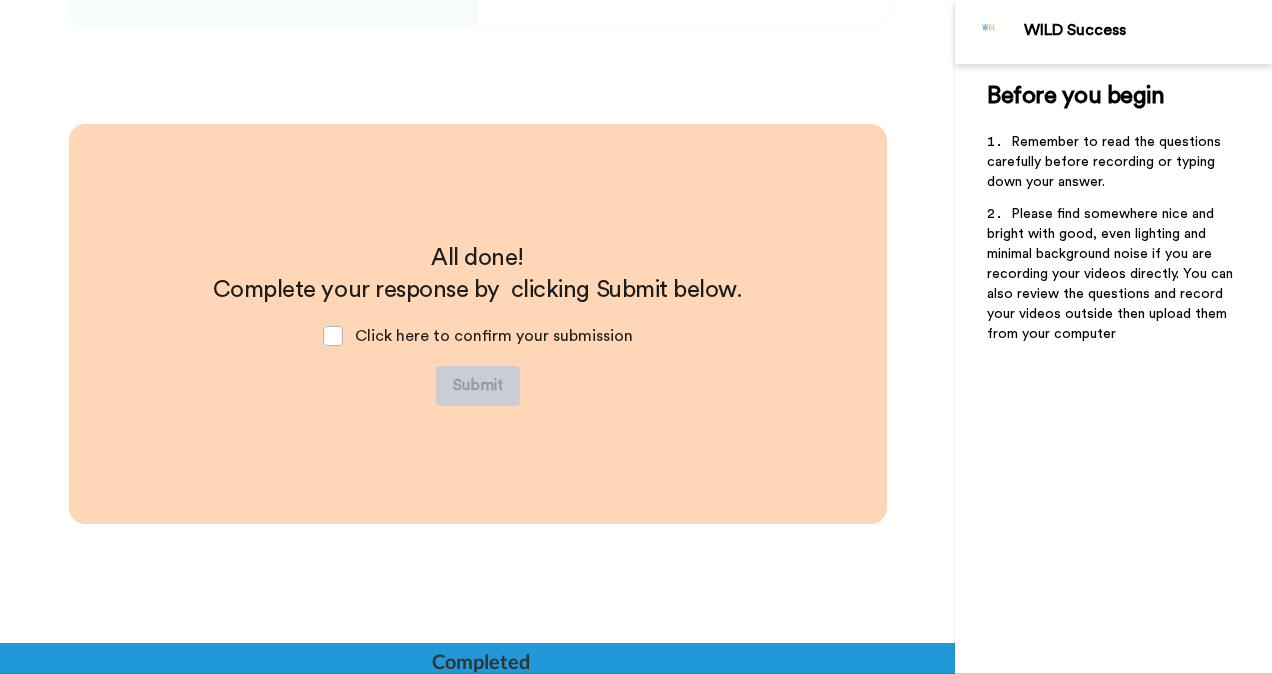 scroll, scrollTop: 3739, scrollLeft: 0, axis: vertical 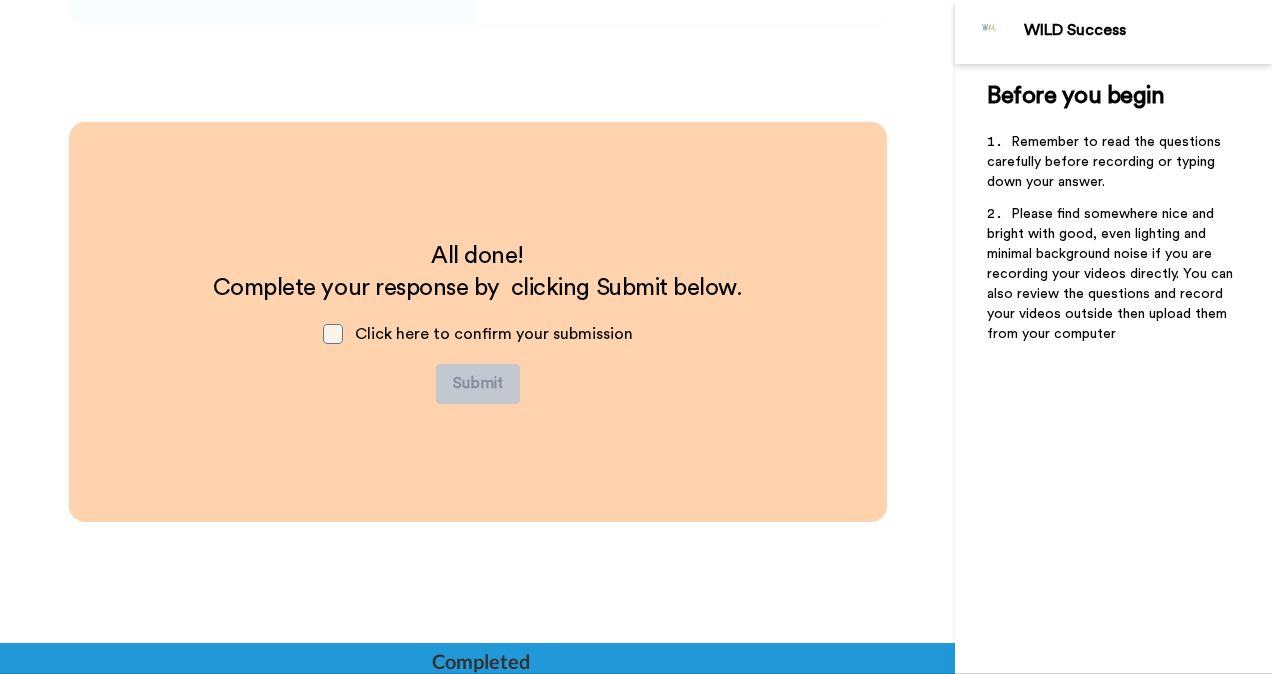 click at bounding box center (333, 334) 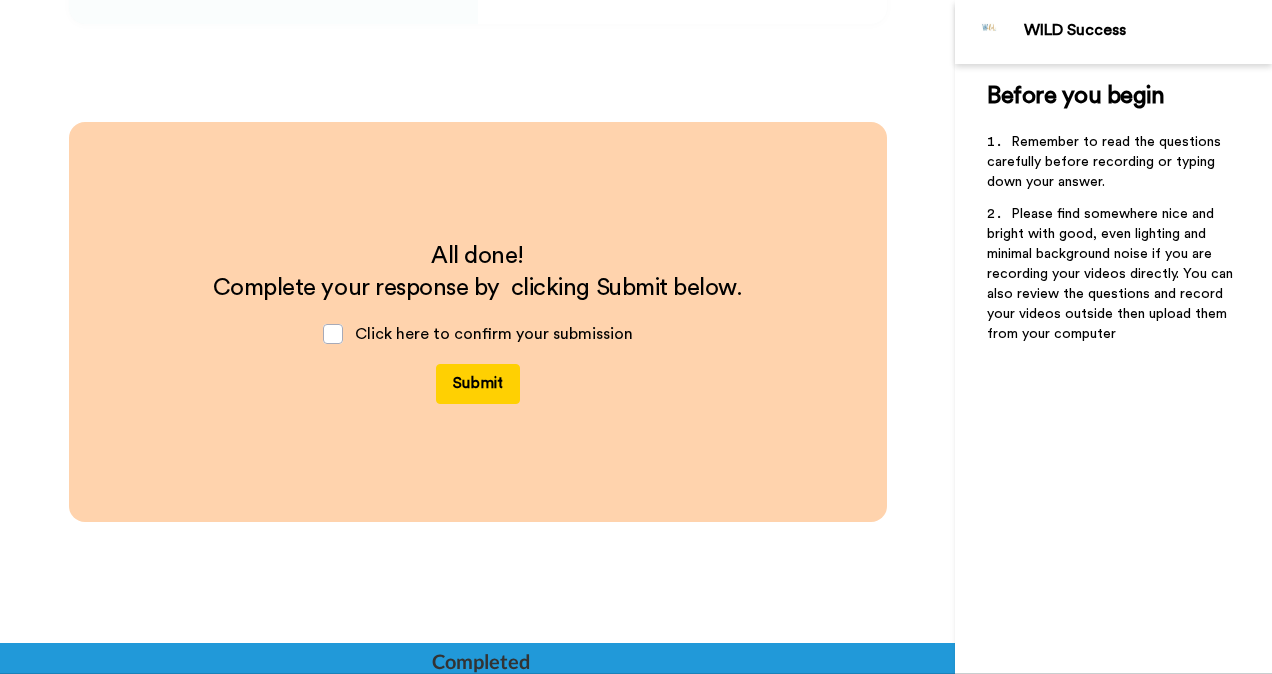 click on "Submit" at bounding box center (478, 384) 